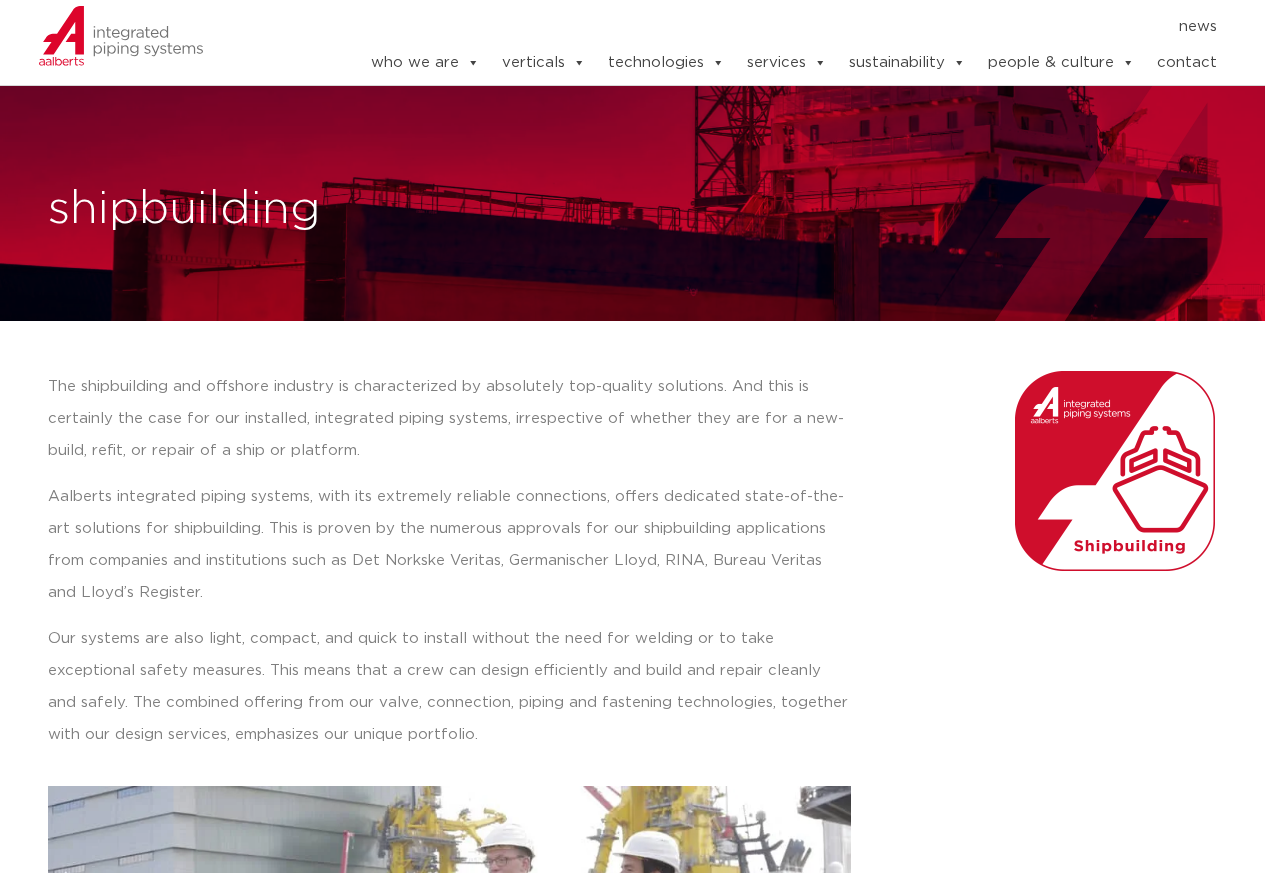 scroll, scrollTop: 0, scrollLeft: 0, axis: both 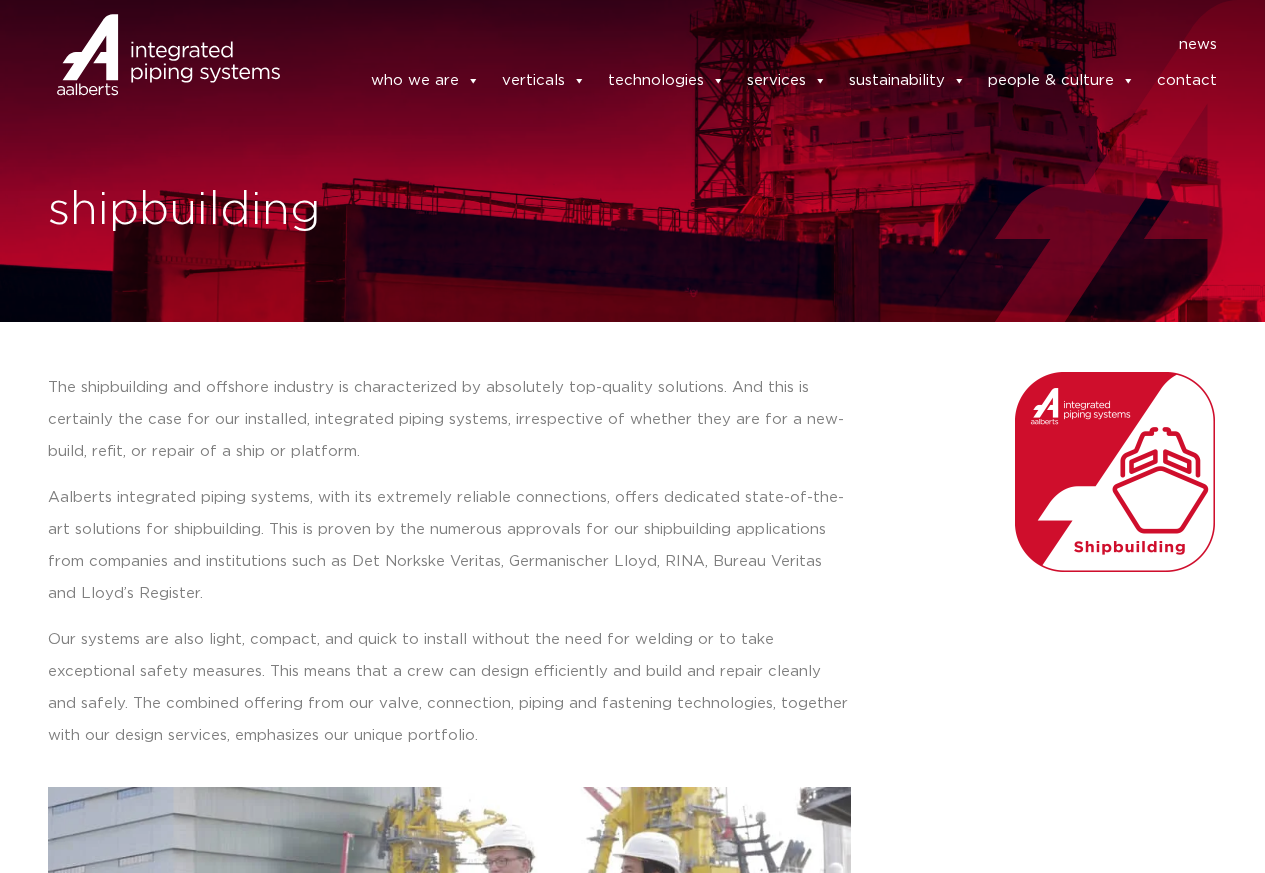 click on "The shipbuilding and offshore industry is characterized by absolutely top-quality solutions. And this is certainly the case for our installed, integrated piping systems, irrespective of whether they are for a new-build, refit, or repair of a ship or platform." at bounding box center (449, 420) 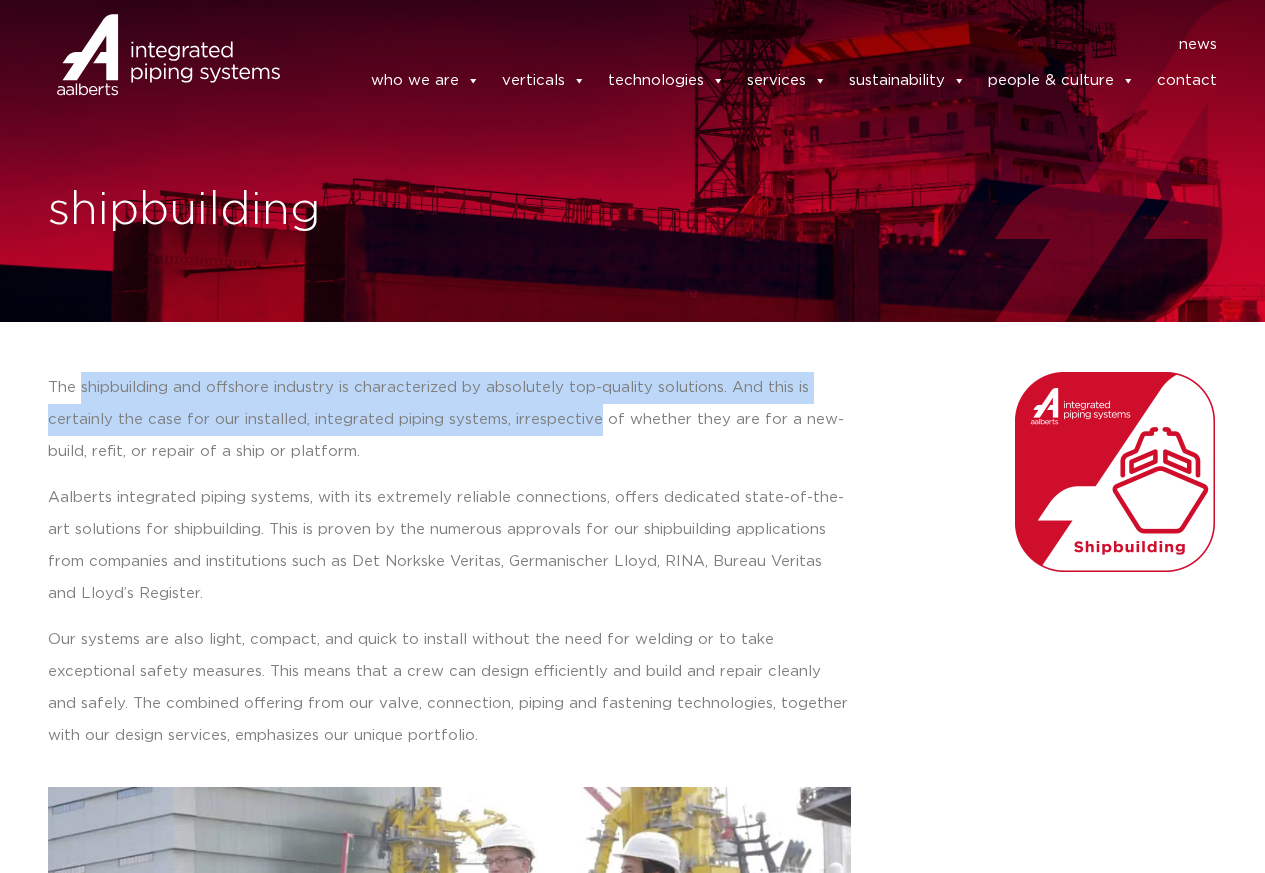 drag, startPoint x: 128, startPoint y: 381, endPoint x: 572, endPoint y: 411, distance: 445.01236 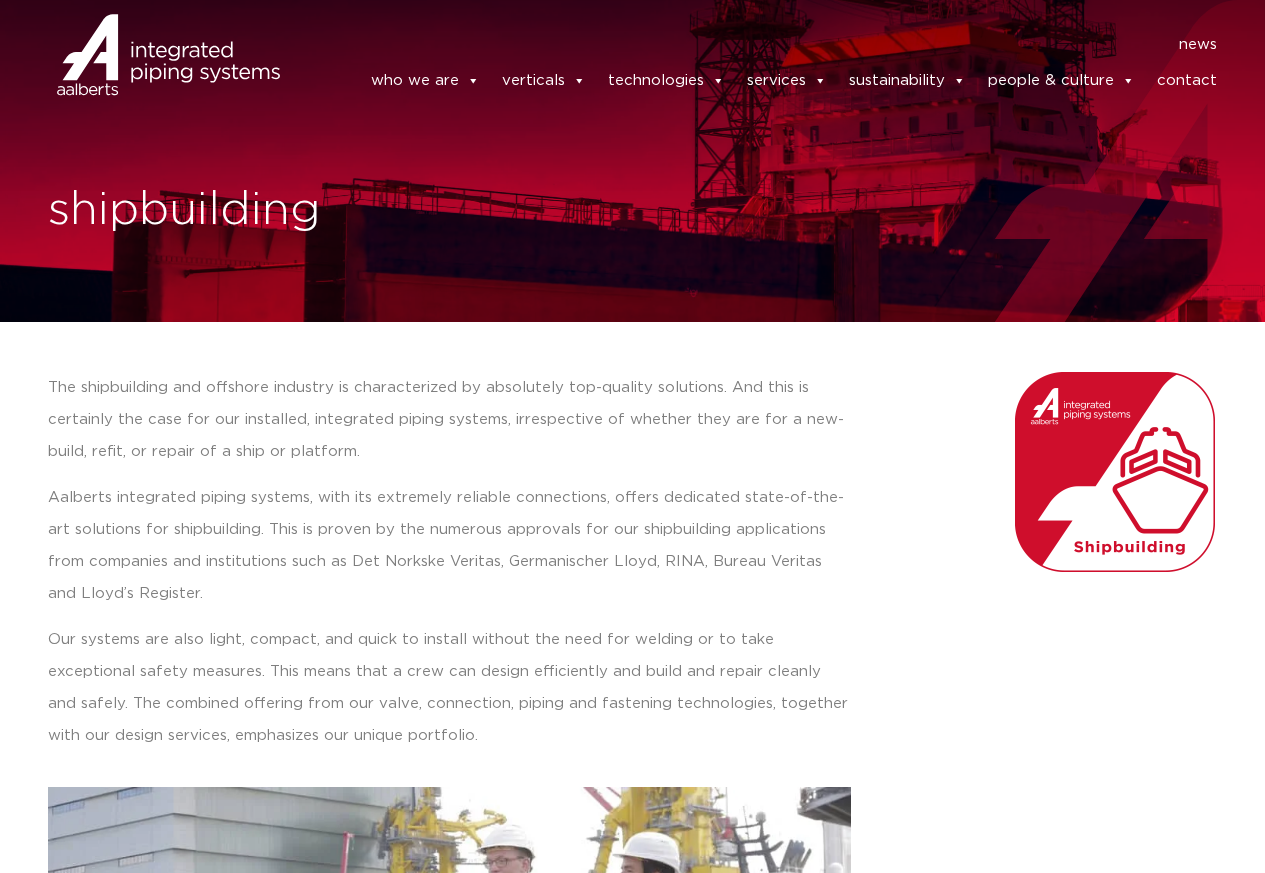 click on "The shipbuilding and offshore industry is characterized by absolutely top-quality solutions. And this is certainly the case for our installed, integrated piping systems, irrespective of whether they are for a new-build, refit, or repair of a ship or platform. Aalberts integrated piping systems, with its extremely reliable connections, offers dedicated state-of-the-art solutions for shipbuilding. This is proven by the numerous approvals for our shipbuilding applications from companies and institutions such as Det Norkske Veritas, Germanischer Lloyd, RINA, Bureau Veritas and Lloyd’s Register. Our systems are also light, compact, and quick to install without the need for welding or to take exceptional safety measures. This means that a crew can design efficiently and build and repair cleanly and safely. The combined offering from our valve, connection, piping and fastening technologies, together with our design services, emphasizes our unique portfolio." at bounding box center [632, 727] 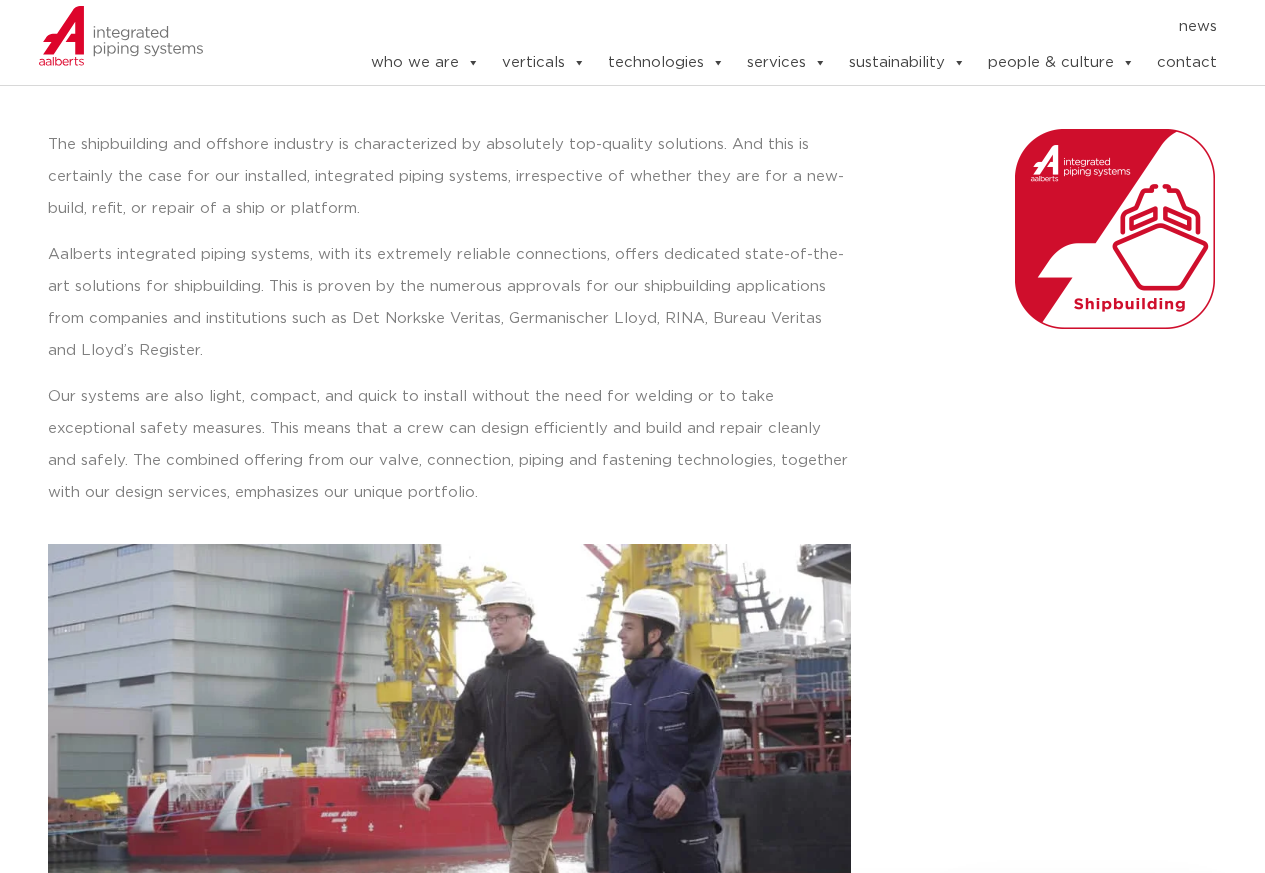 scroll, scrollTop: 0, scrollLeft: 0, axis: both 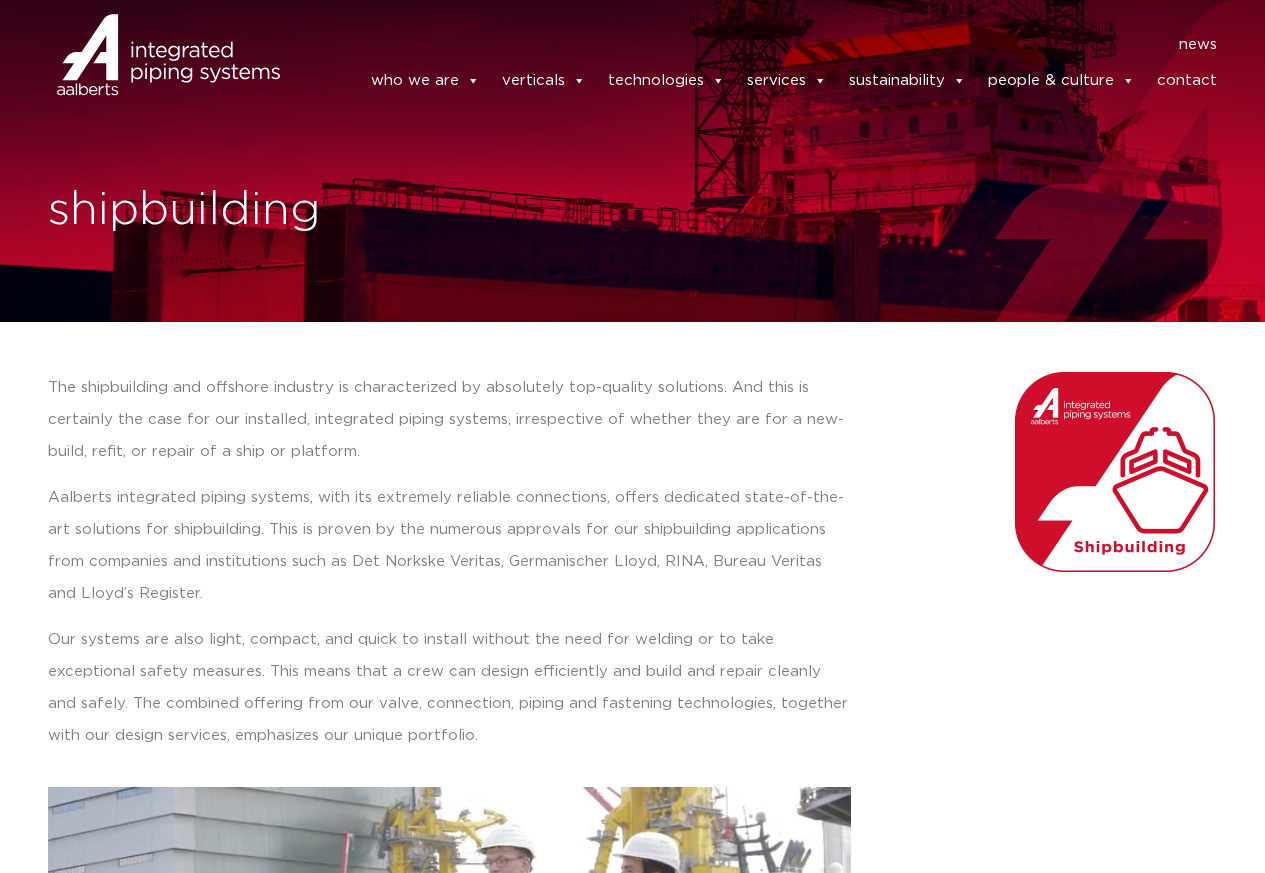 click at bounding box center (121, 81) 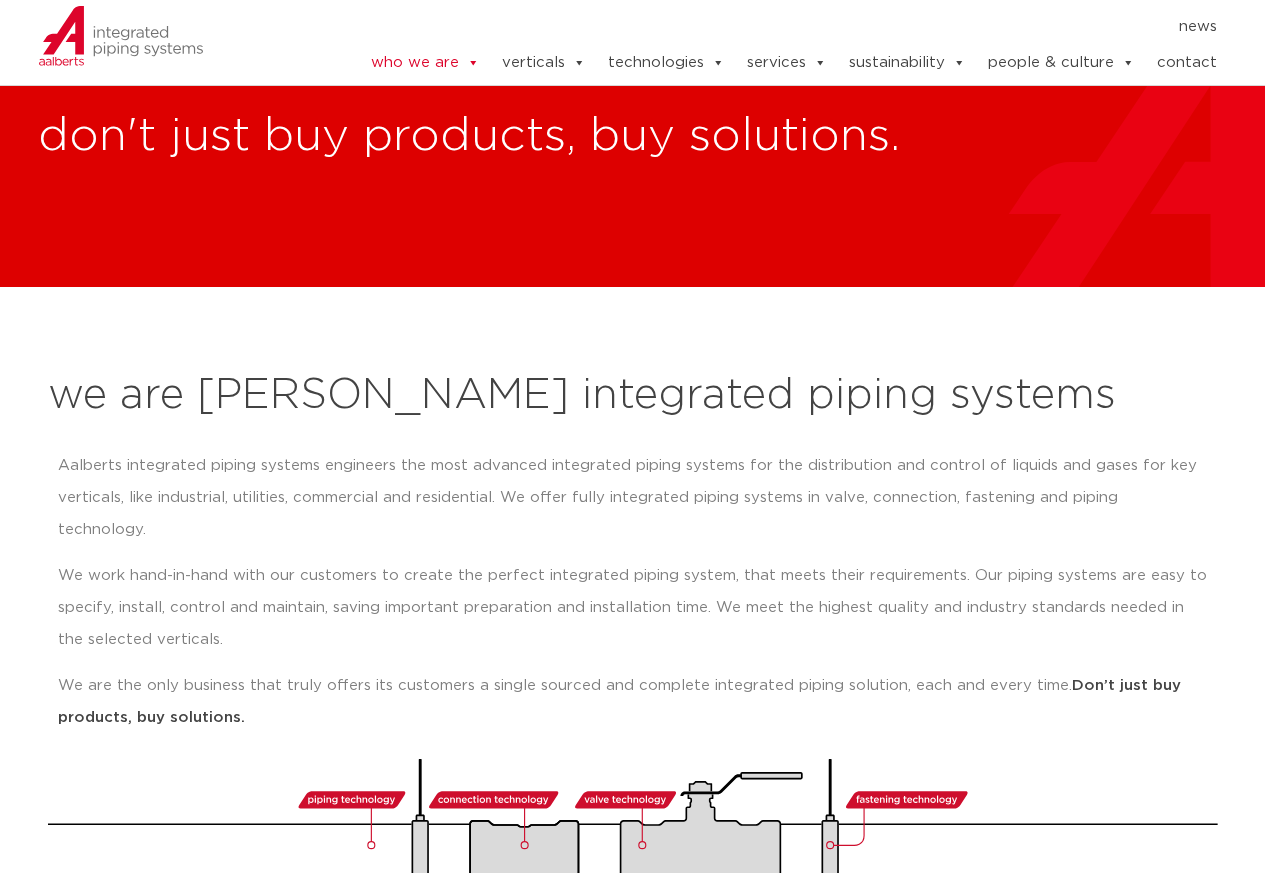 scroll, scrollTop: 0, scrollLeft: 0, axis: both 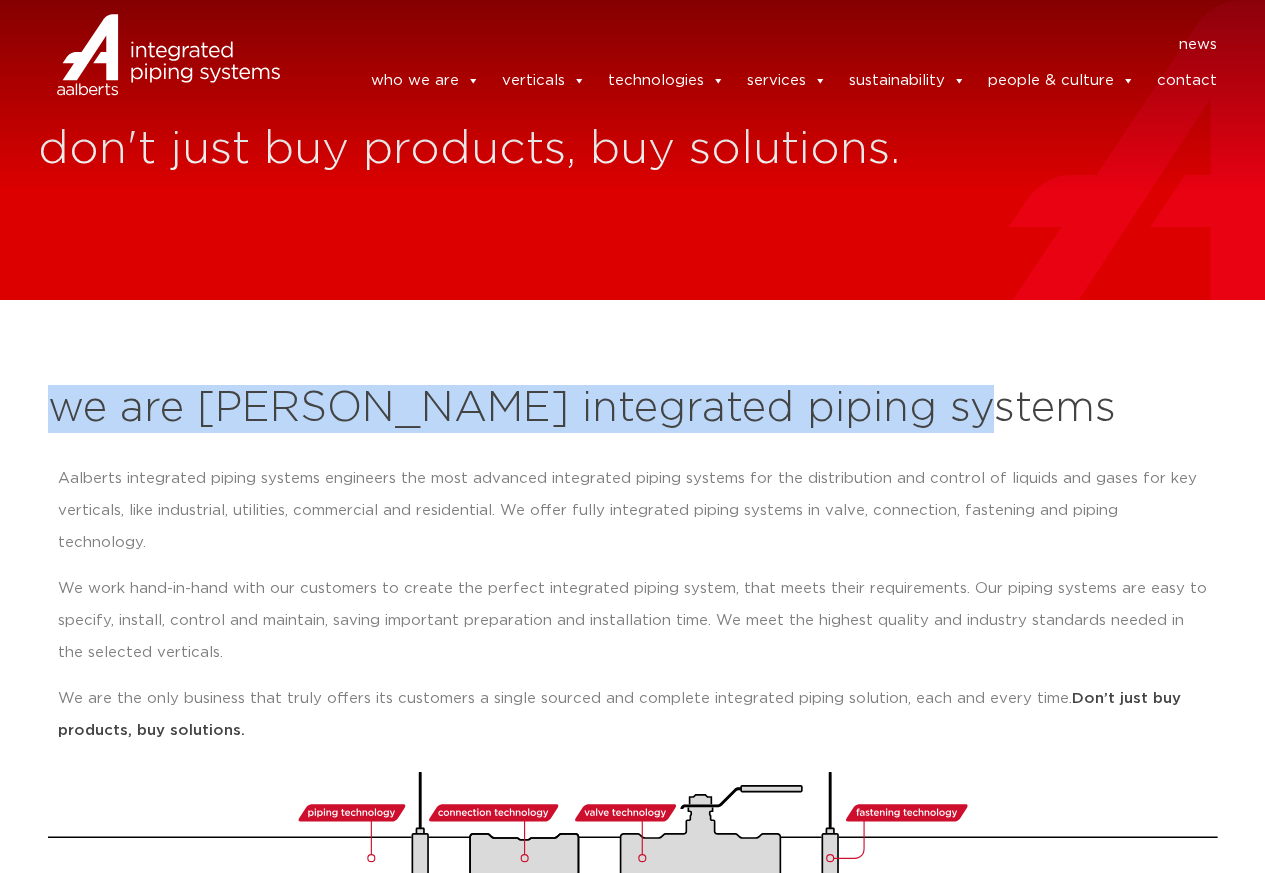 drag, startPoint x: 49, startPoint y: 411, endPoint x: 941, endPoint y: 431, distance: 892.2242 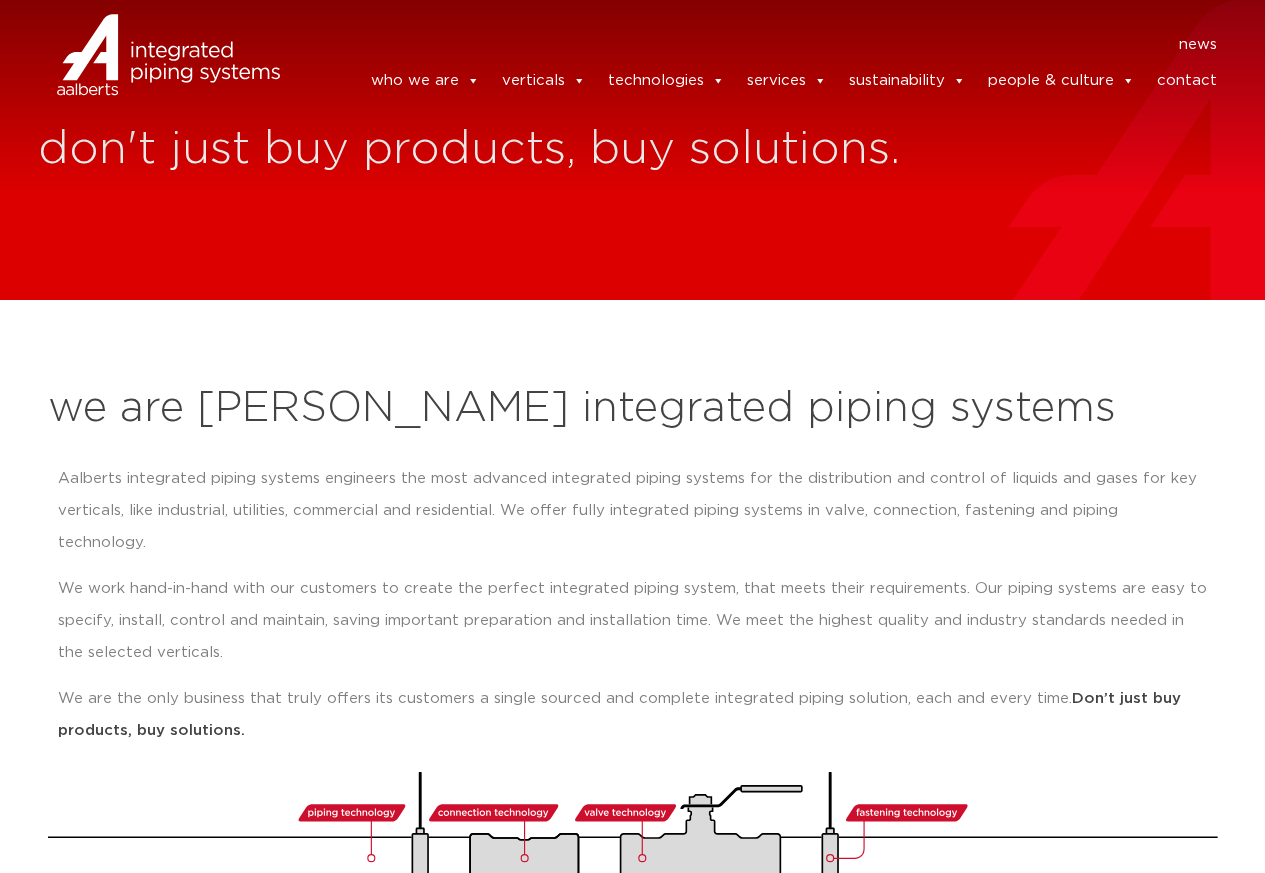 click on "we are [PERSON_NAME] integrated piping systems" at bounding box center (633, 409) 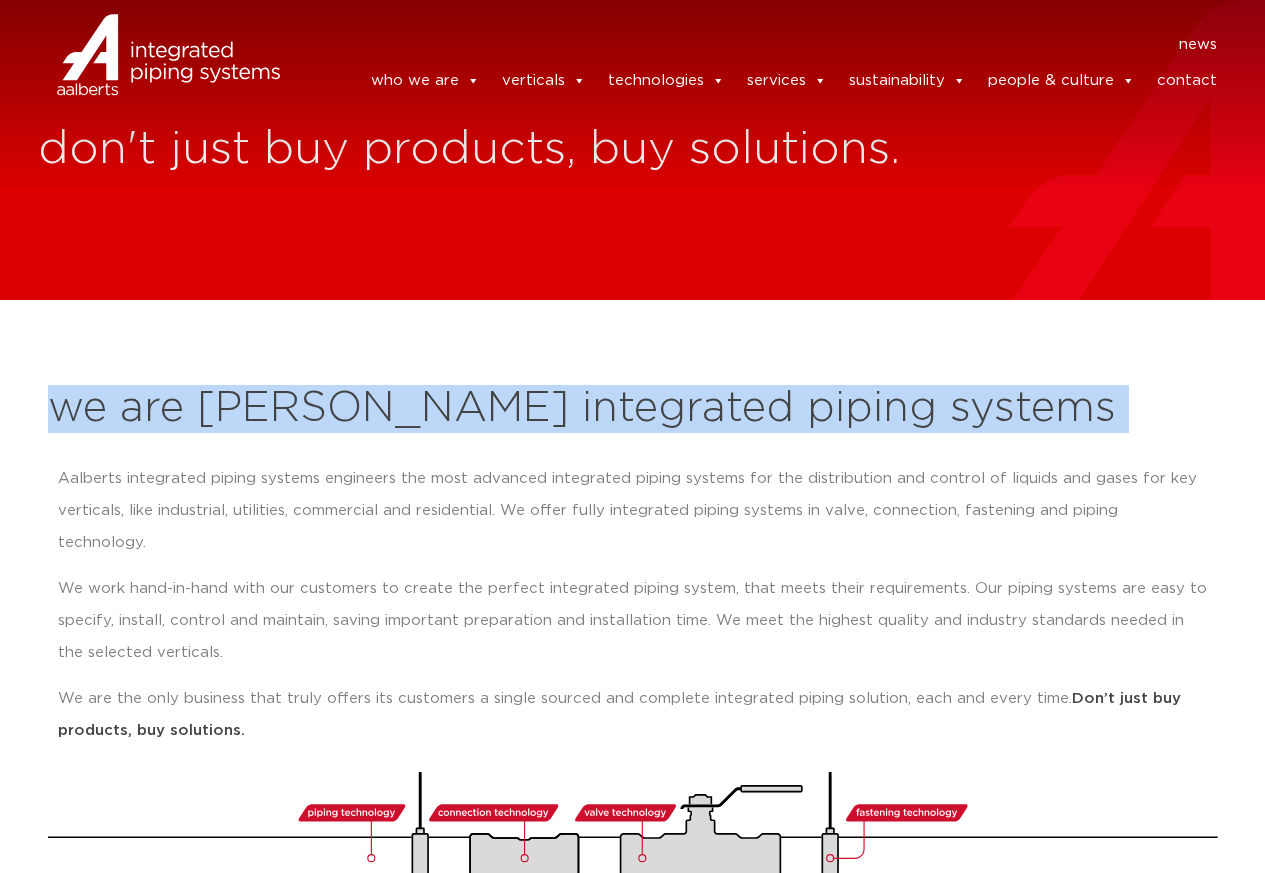 drag, startPoint x: 75, startPoint y: 403, endPoint x: 956, endPoint y: 402, distance: 881.00055 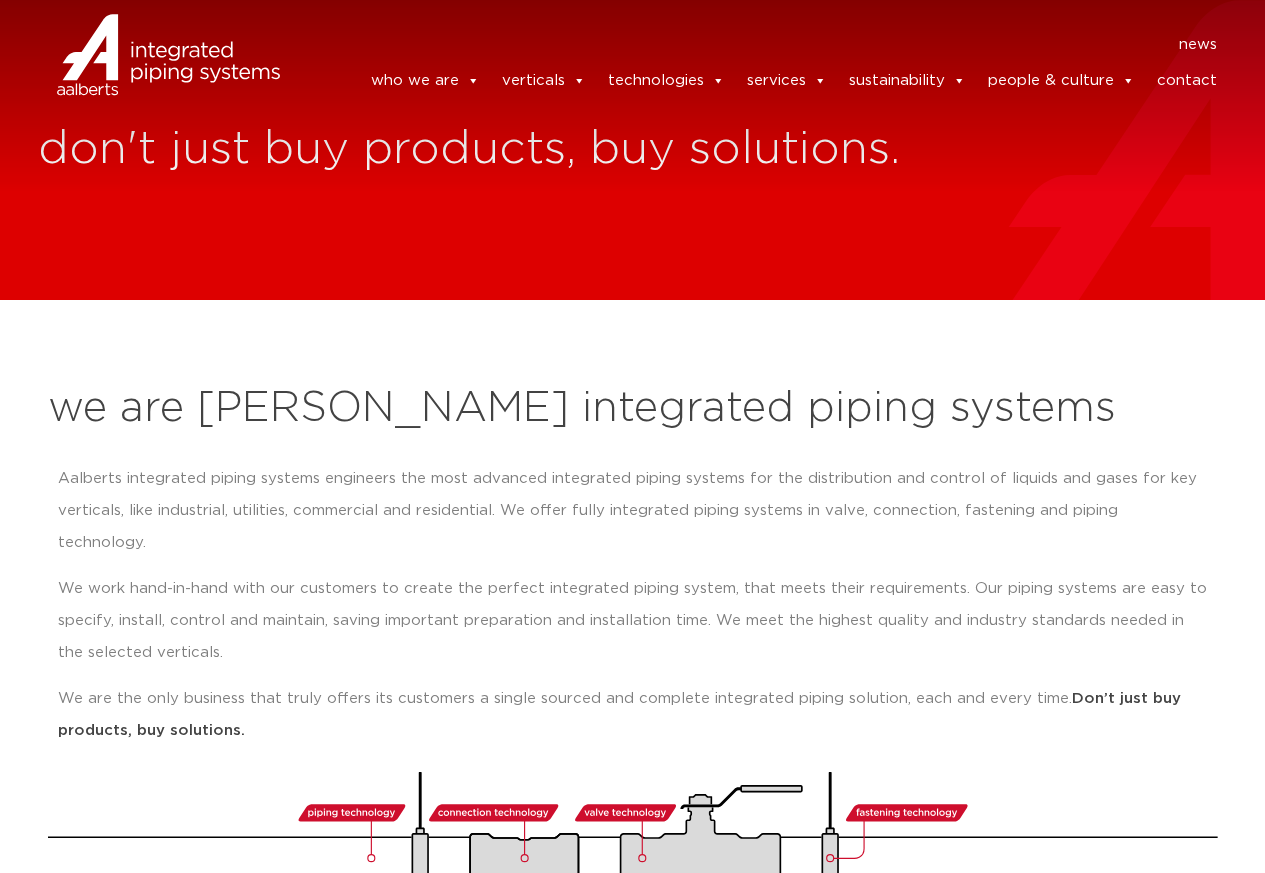 click on "don't just buy products, buy solutions." at bounding box center (632, 150) 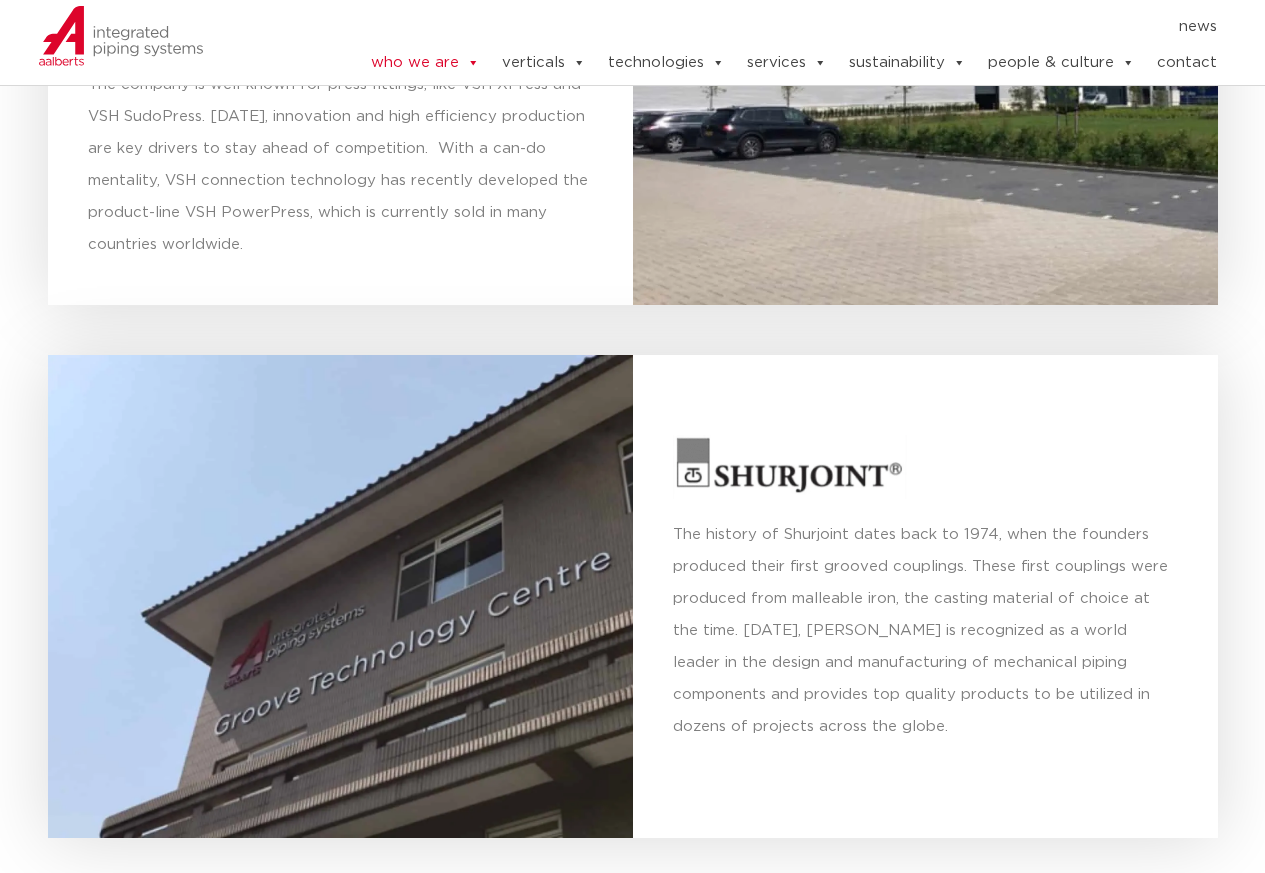 scroll, scrollTop: 6200, scrollLeft: 0, axis: vertical 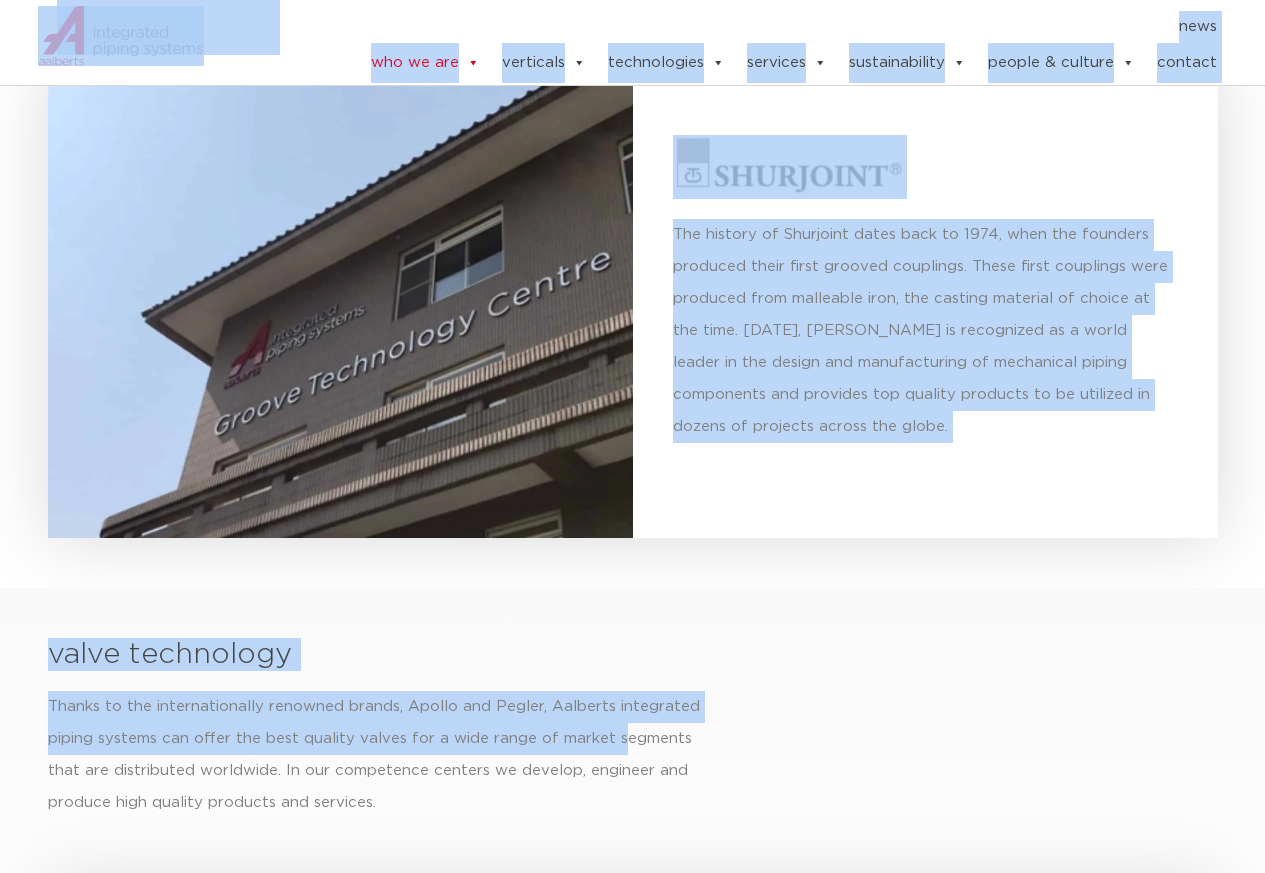 drag, startPoint x: 0, startPoint y: 9, endPoint x: 249, endPoint y: 522, distance: 570.2368 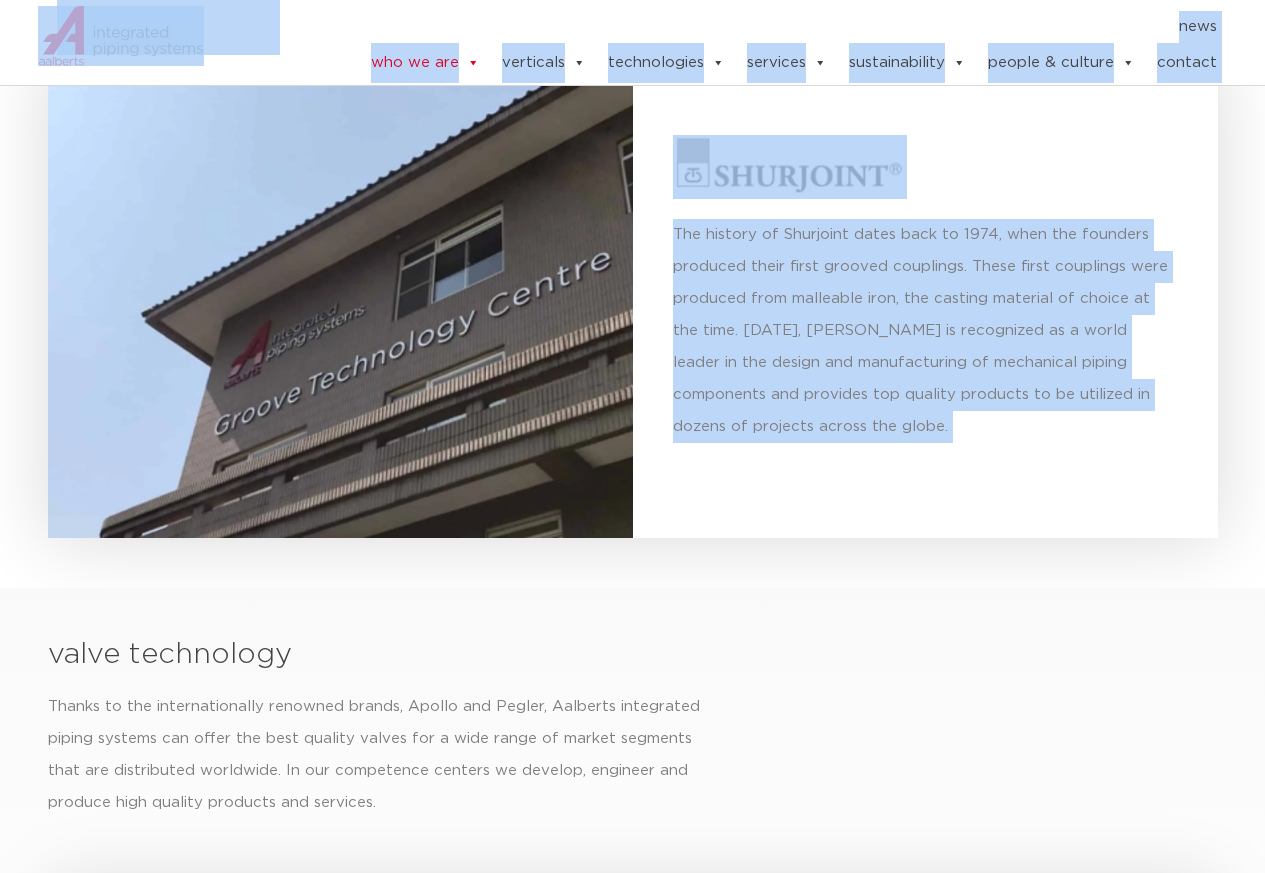 click on "our competence centres connection technology
With the high-quality solutions from VSH and Shurjoint, Aalberts integrated piping systems is a market leader. The wide range of solutions is suitable for numerous applications in residential, commercial and industrial buildings, general industrial usage, fire protection and shipbuilding. In our competence centers we develop, engineer and produce high quality products and services.
VSH has been an icon for connection technology products for more than 85 years and delivers connection technology for fittings and piping systems throughout the entire world. Originated from 4 metalworking companies, VSH has developed very rapidly. The company is well-known for press fittings, like VSH XPress and VSH SudoPress. Today, innovation and high efficiency production are key drivers to stay ahead of competition.  With a can-do mentality, VSH connection technology has recently developed the product-line VSH PowerPress, which is currently sold in many countries worldwide." at bounding box center [632, -130] 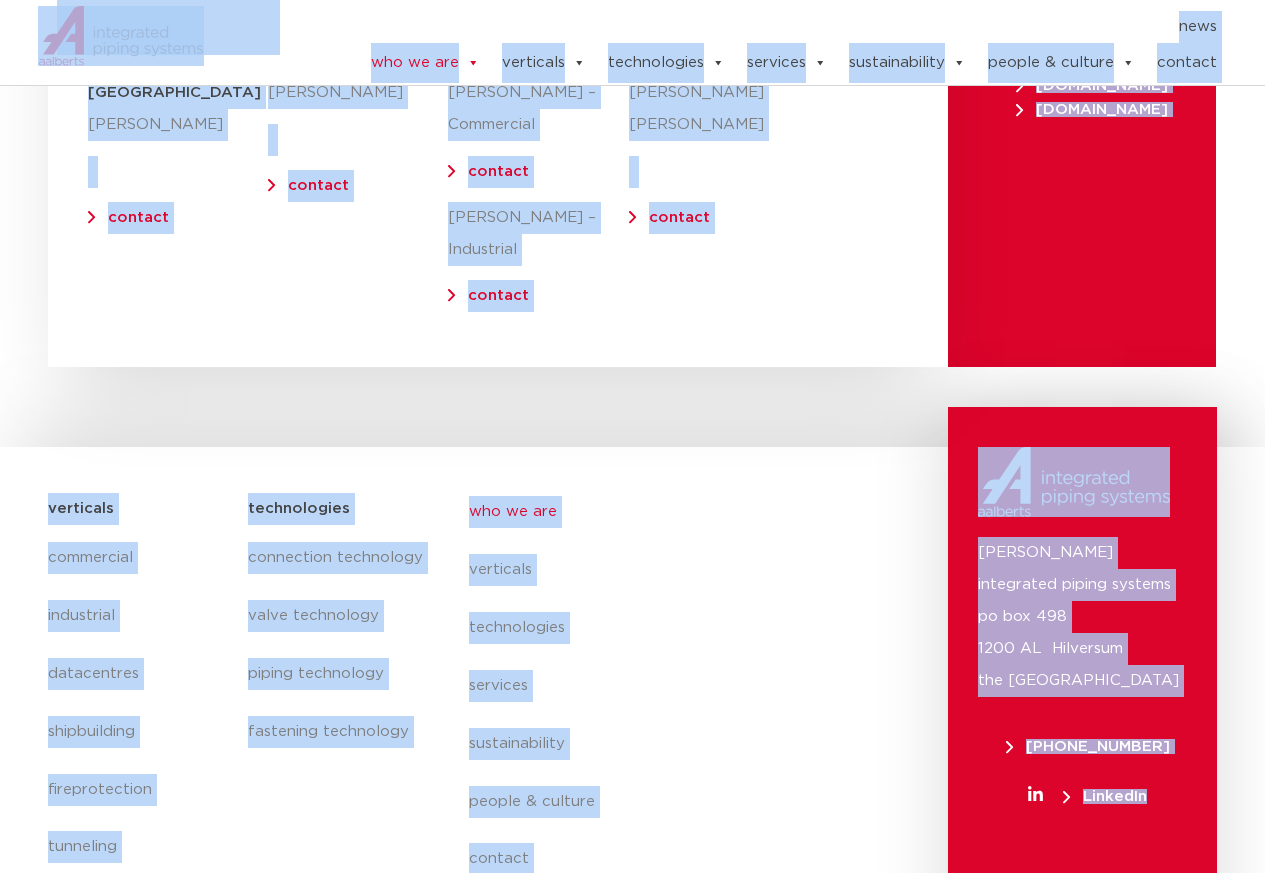 scroll, scrollTop: 8245, scrollLeft: 0, axis: vertical 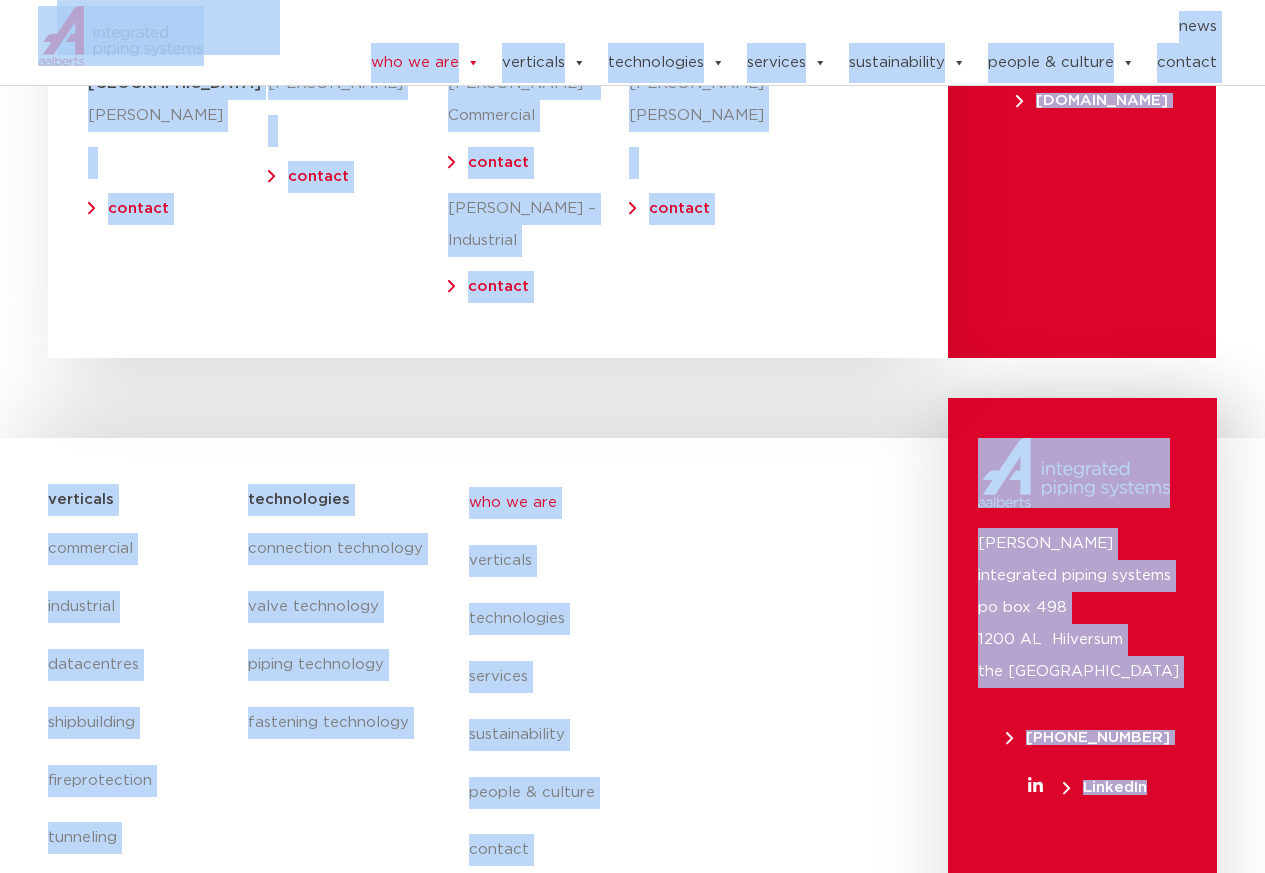 drag, startPoint x: 0, startPoint y: 22, endPoint x: 1256, endPoint y: 852, distance: 1505.4688 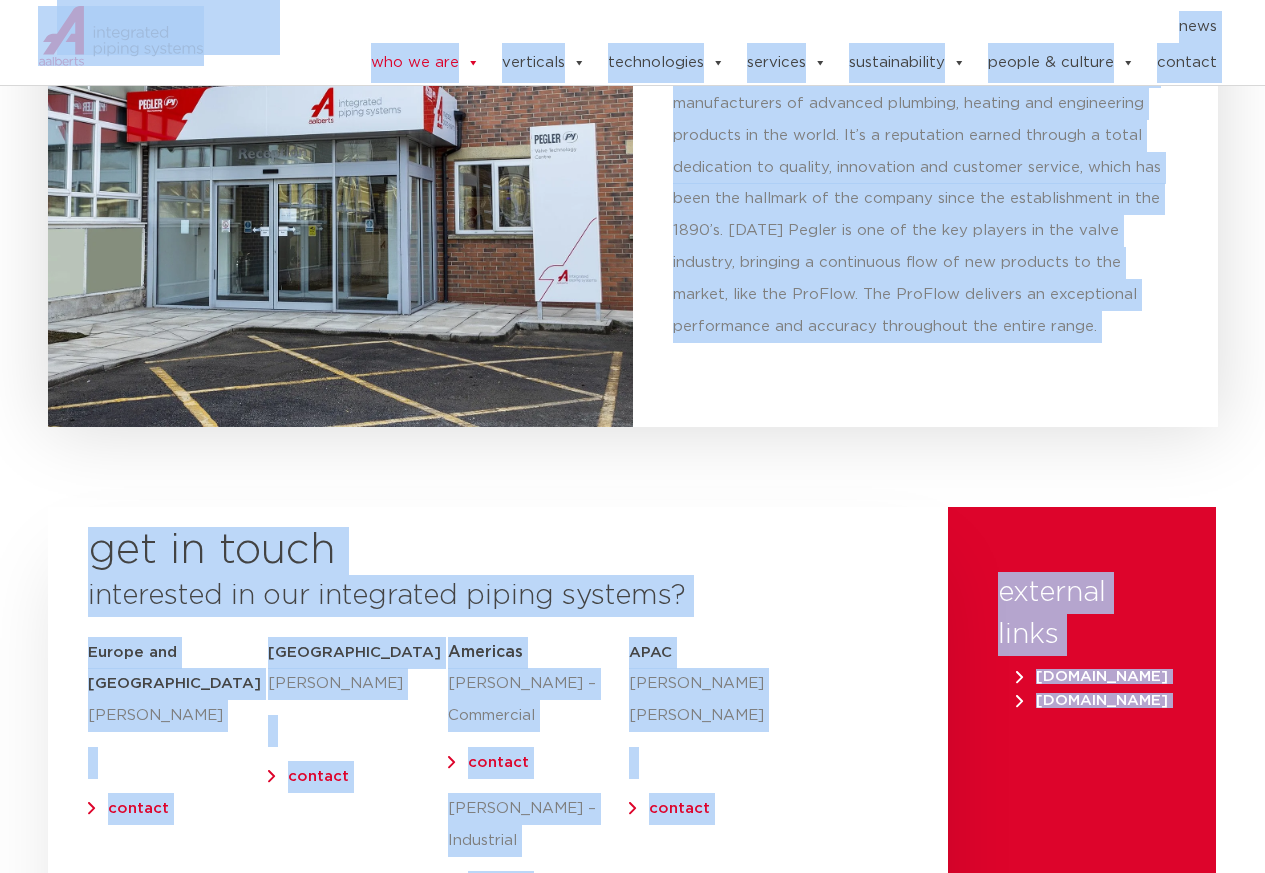scroll, scrollTop: 7045, scrollLeft: 0, axis: vertical 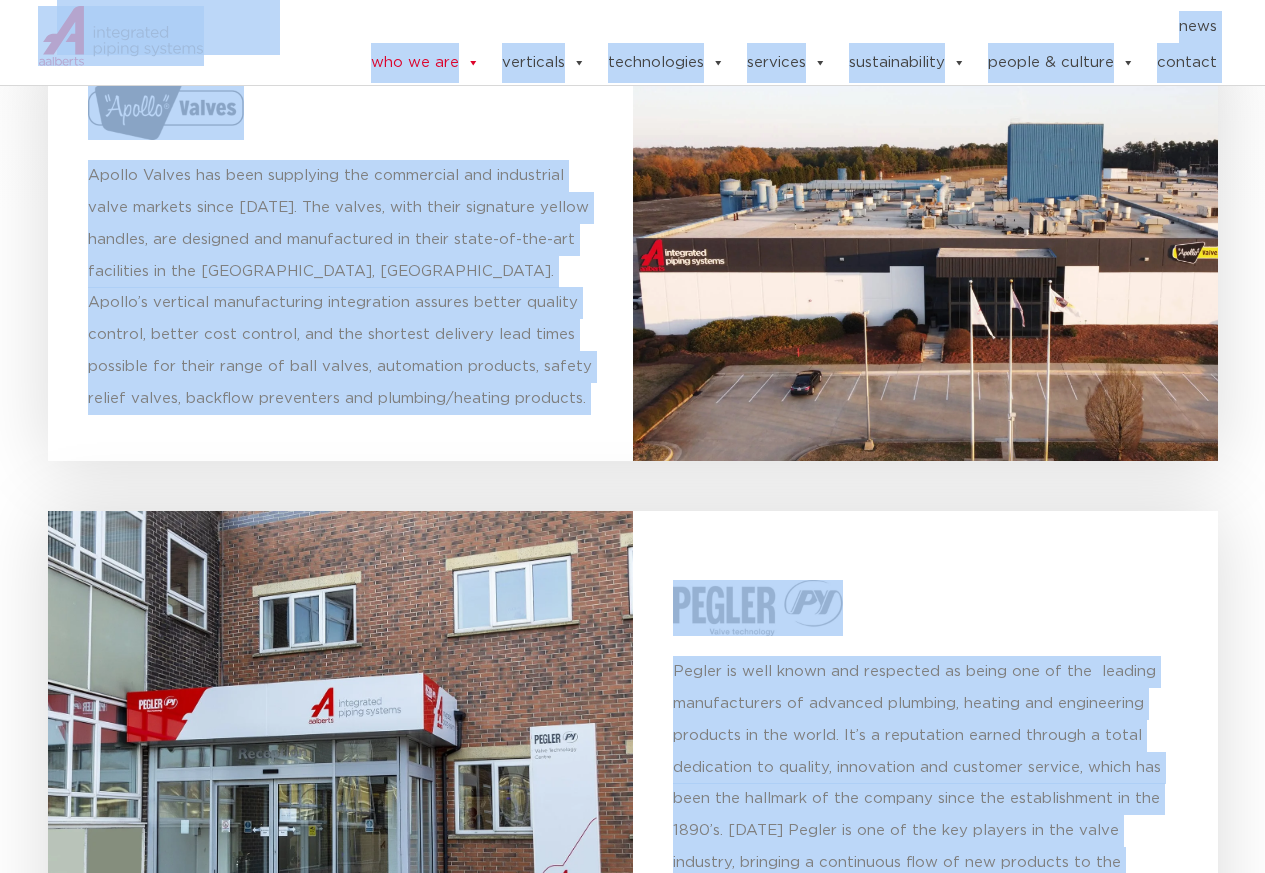 click on "valve technology Thanks to the internationally renowned brands, Apollo and Pegler, Aalberts integrated piping systems can offer the best quality valves for a wide range of market segments that are distributed worldwide. In our competence centers we develop, engineer and produce high quality products and services.
Apollo Valves has been supplying the commercial and industrial valve markets since 1928. The valves, with their signature yellow handles, are designed and manufactured in their state-of-the-art facilities in the Carolinas, USA. Apollo’s vertical manufacturing integration assures better quality control, better cost control, and the shortest delivery lead times possible for their range of ball valves, automation products, safety relief valves, backﬂow preventers and plumbing/heating products." at bounding box center (632, 414) 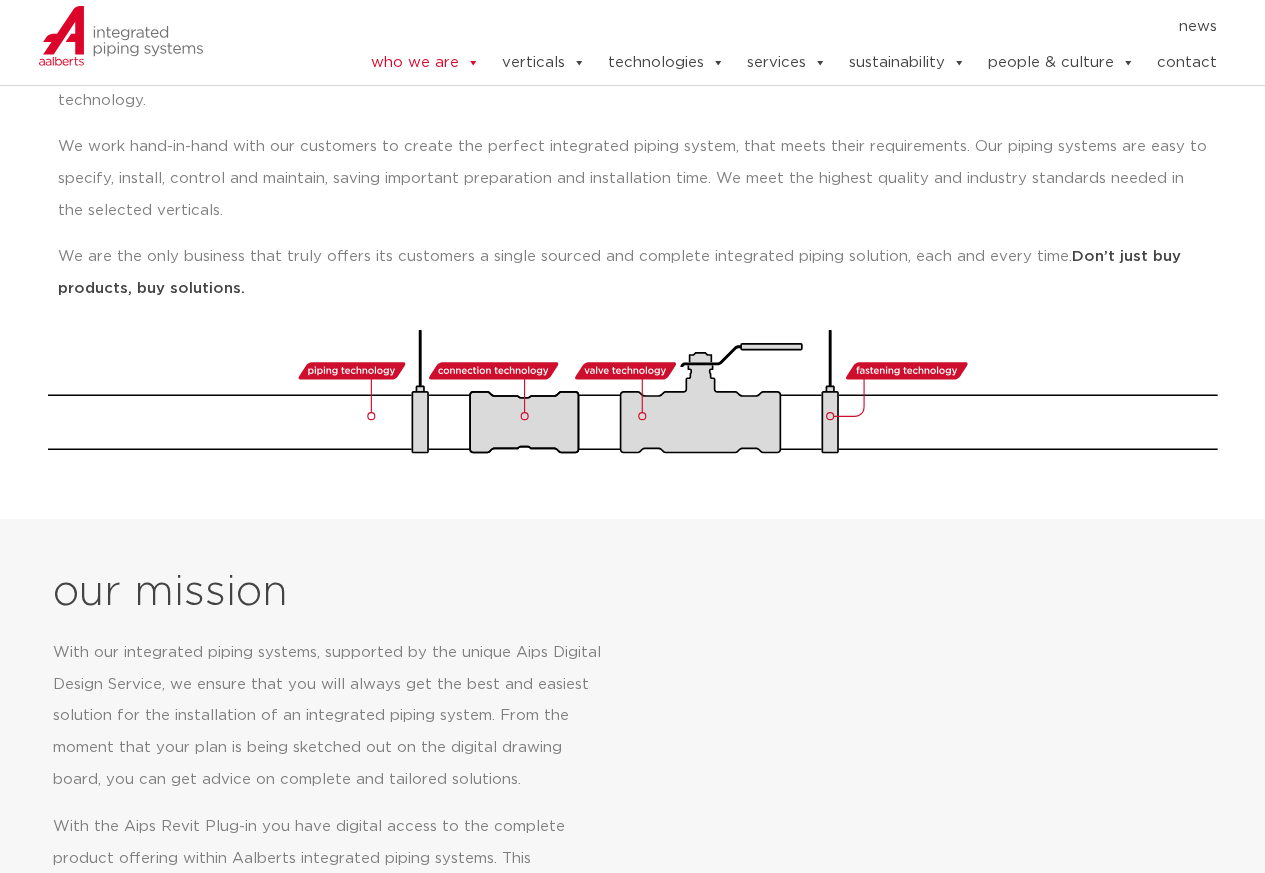 scroll, scrollTop: 0, scrollLeft: 0, axis: both 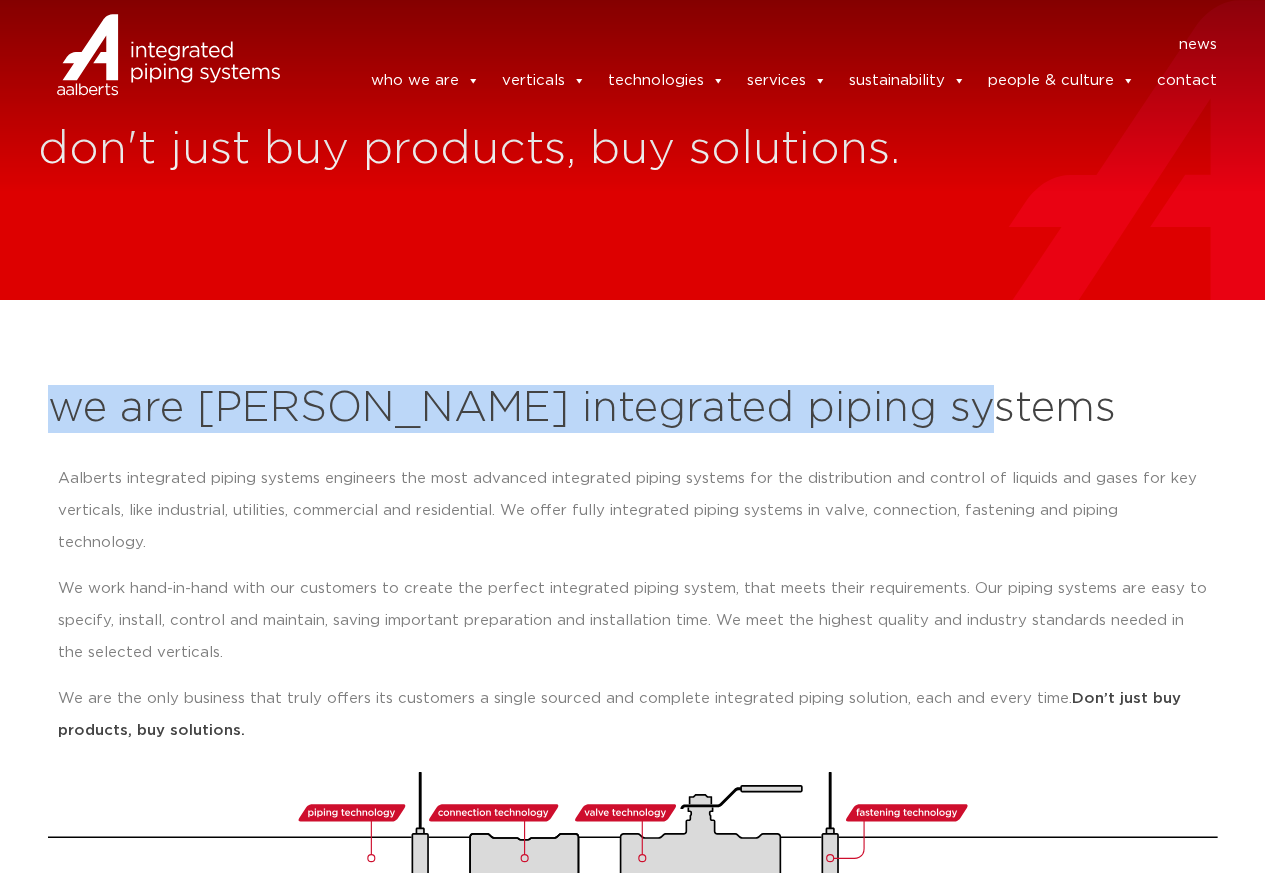 drag, startPoint x: 51, startPoint y: 407, endPoint x: 1062, endPoint y: 410, distance: 1011.00446 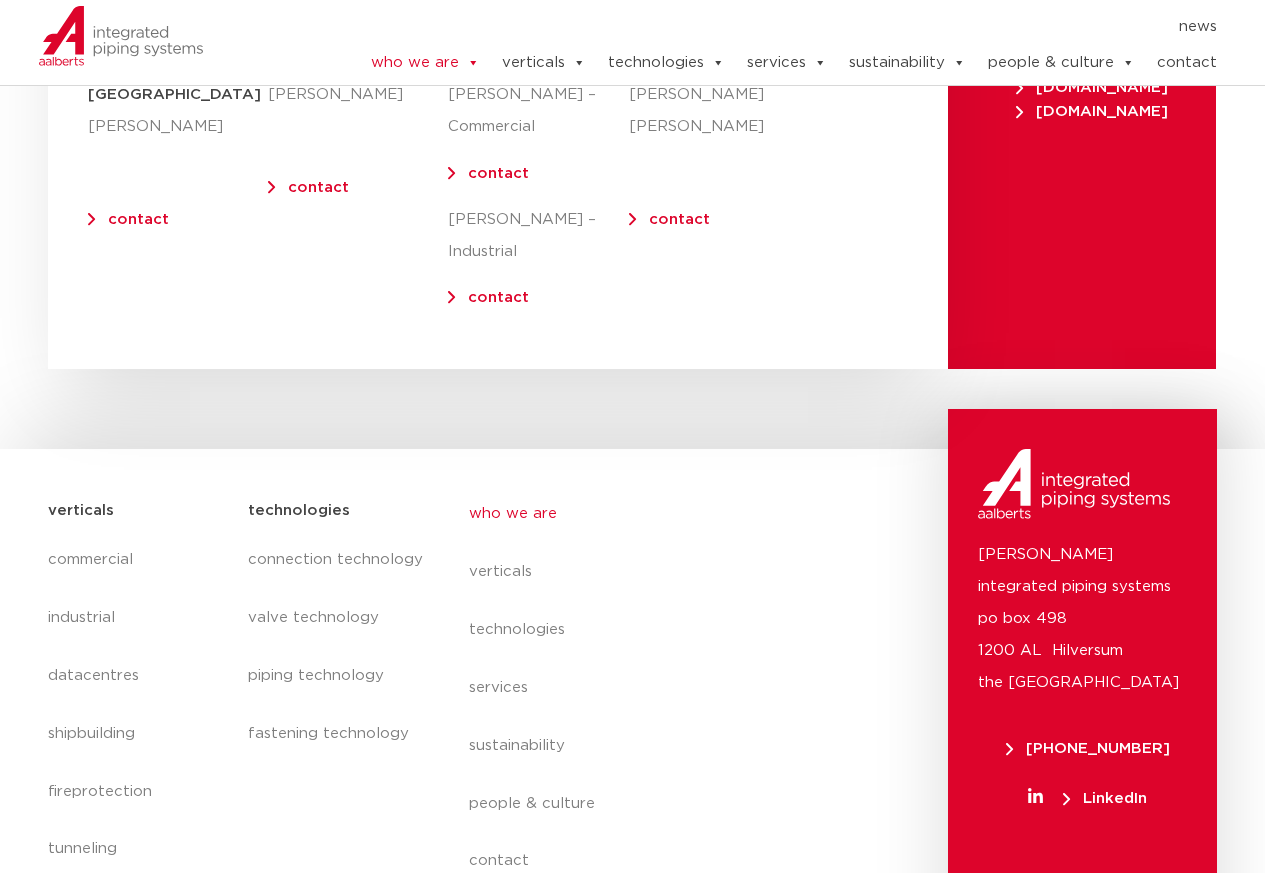 scroll, scrollTop: 8245, scrollLeft: 0, axis: vertical 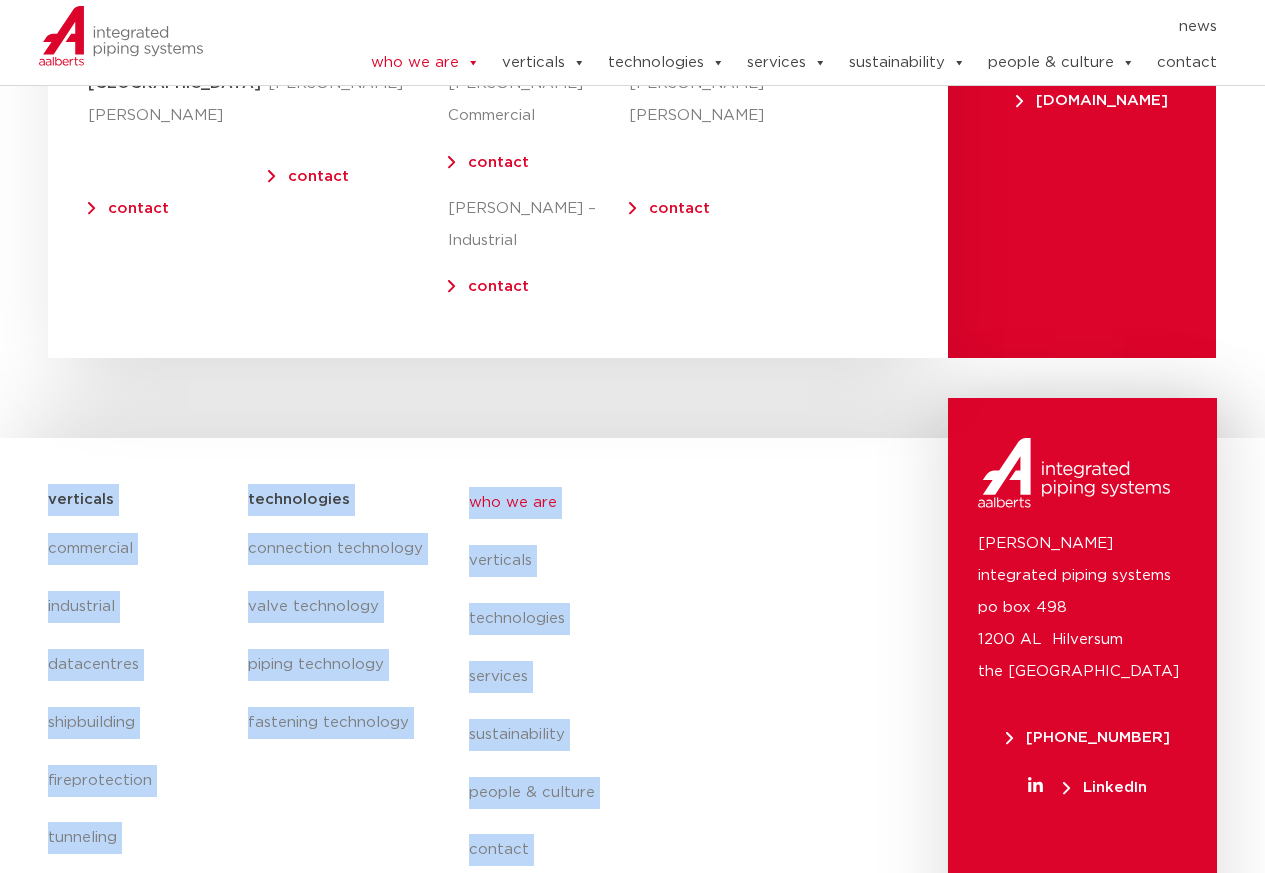 drag, startPoint x: 3, startPoint y: 355, endPoint x: 528, endPoint y: 641, distance: 597.847 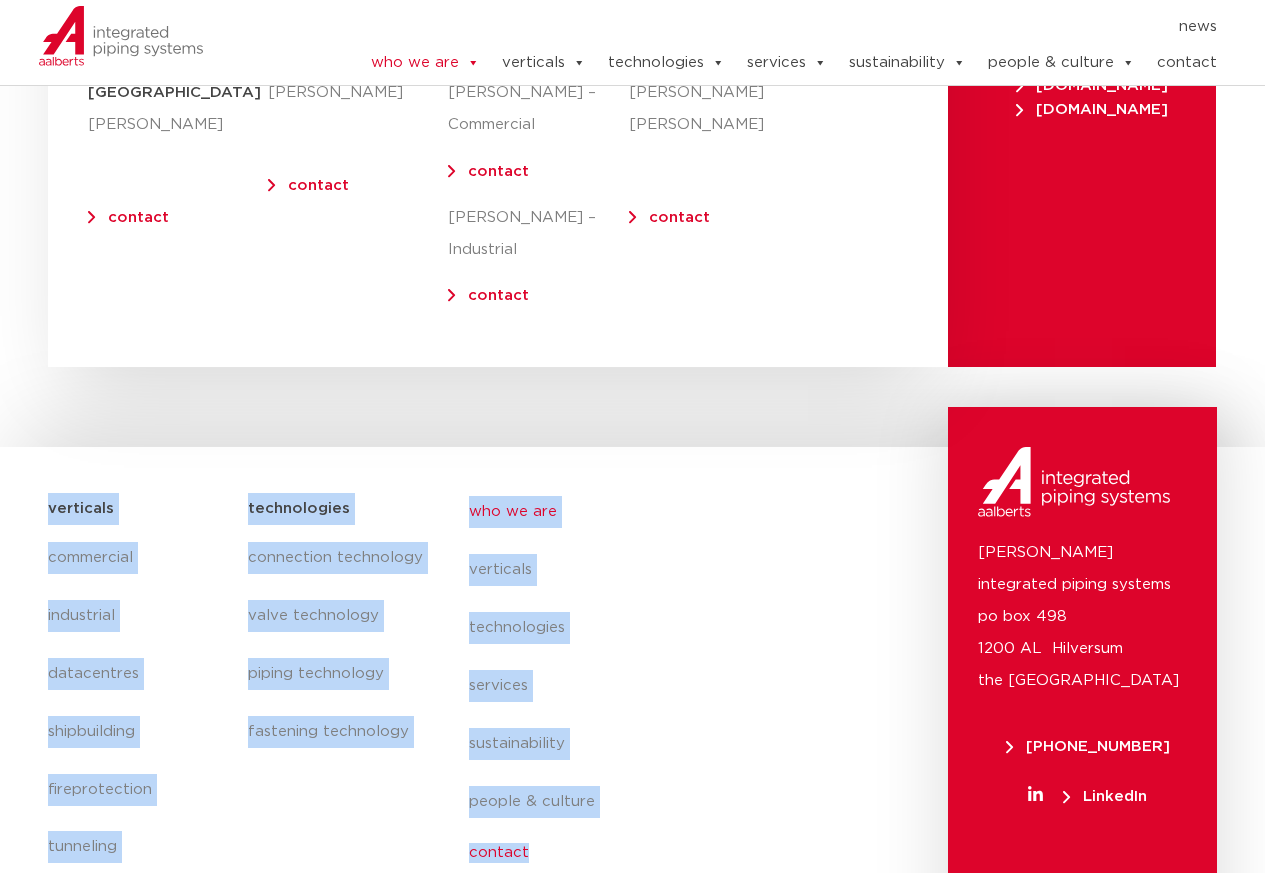 drag, startPoint x: 18, startPoint y: 340, endPoint x: 688, endPoint y: 732, distance: 776.24994 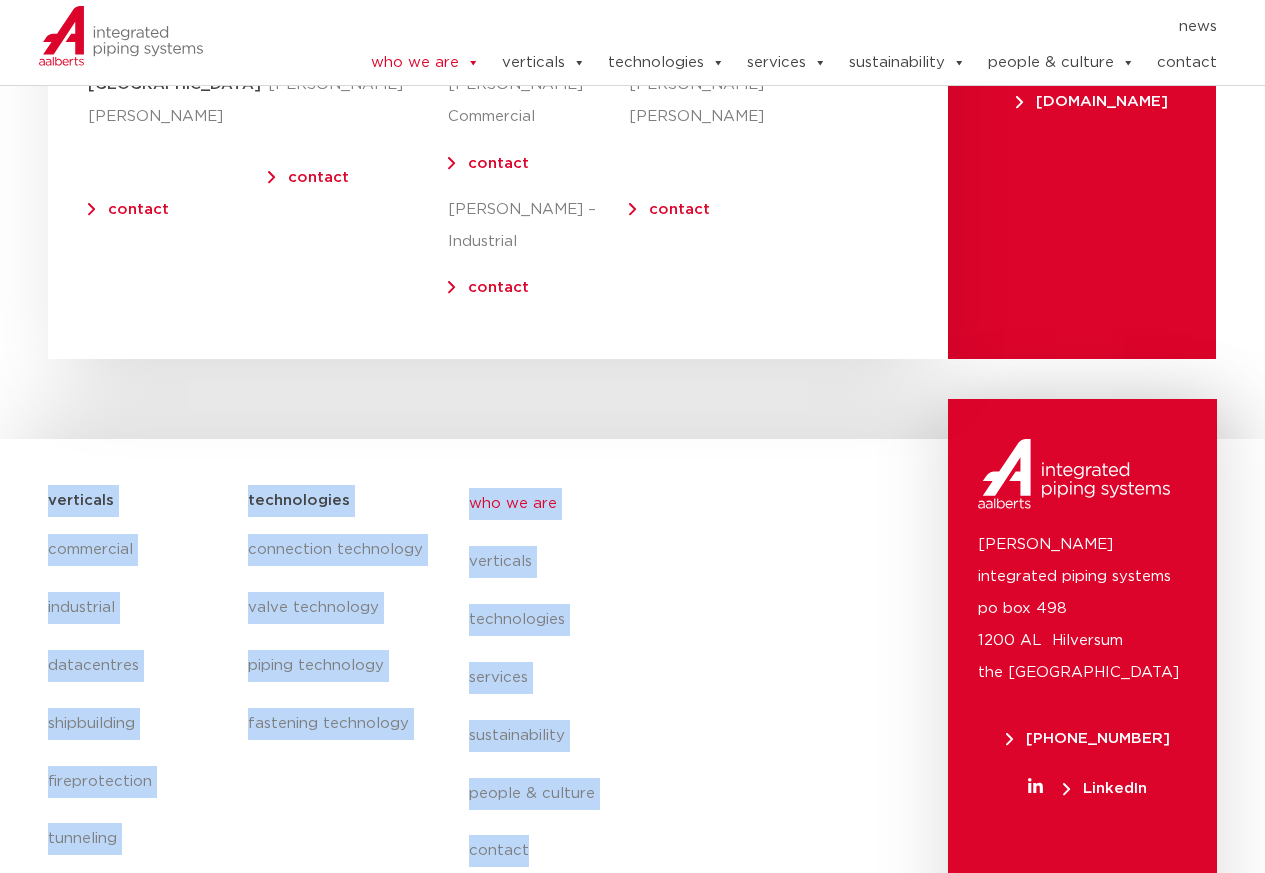 scroll, scrollTop: 8245, scrollLeft: 0, axis: vertical 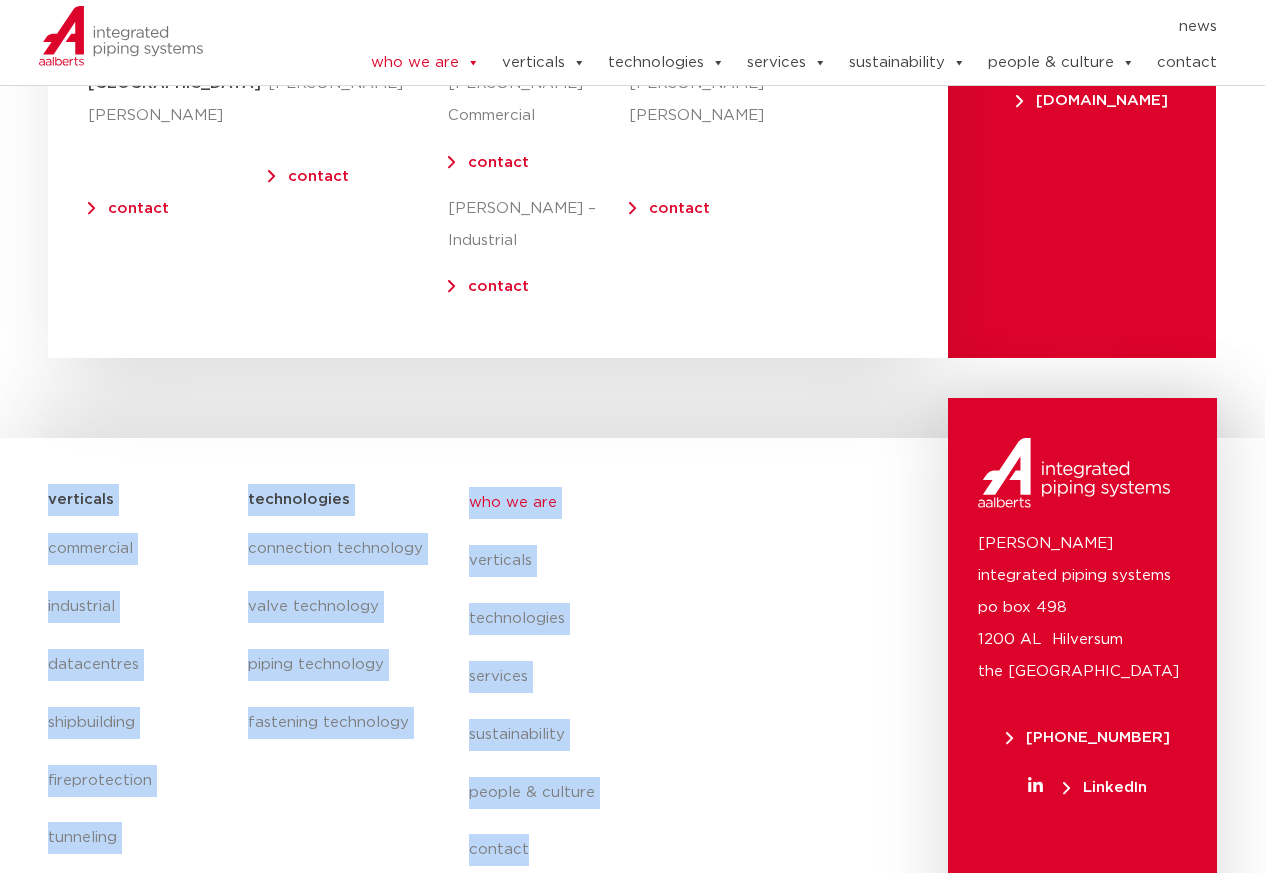 click on "verticals commercial industrial datacentres shipbuilding fireprotection tunneling mining residential commercial industrial datacentres shipbuilding fireprotection tunneling mining residential technologies connection technology valve technology piping technology fastening technology connection technology valve technology piping technology fastening technology who we are verticals technologies services sustainability people & culture contact who we are verticals technologies services sustainability people & culture contact sign up for our newsletter                     Email
Aalberts integrated piping systems po box 498 1200 AL  Hilversum the Netherlands
+31 (0)35 6884 211
LinkedIn" at bounding box center (632, 725) 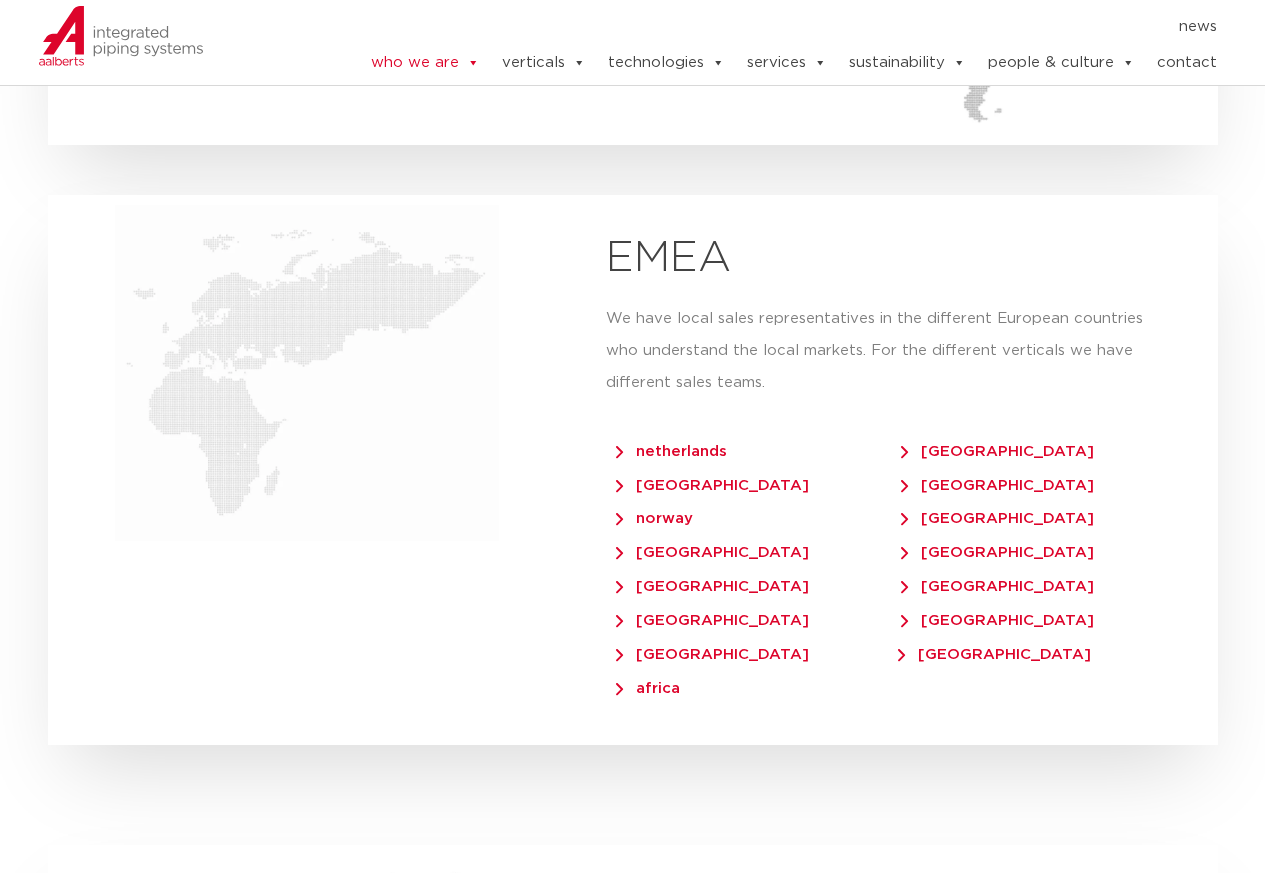 scroll, scrollTop: 3945, scrollLeft: 0, axis: vertical 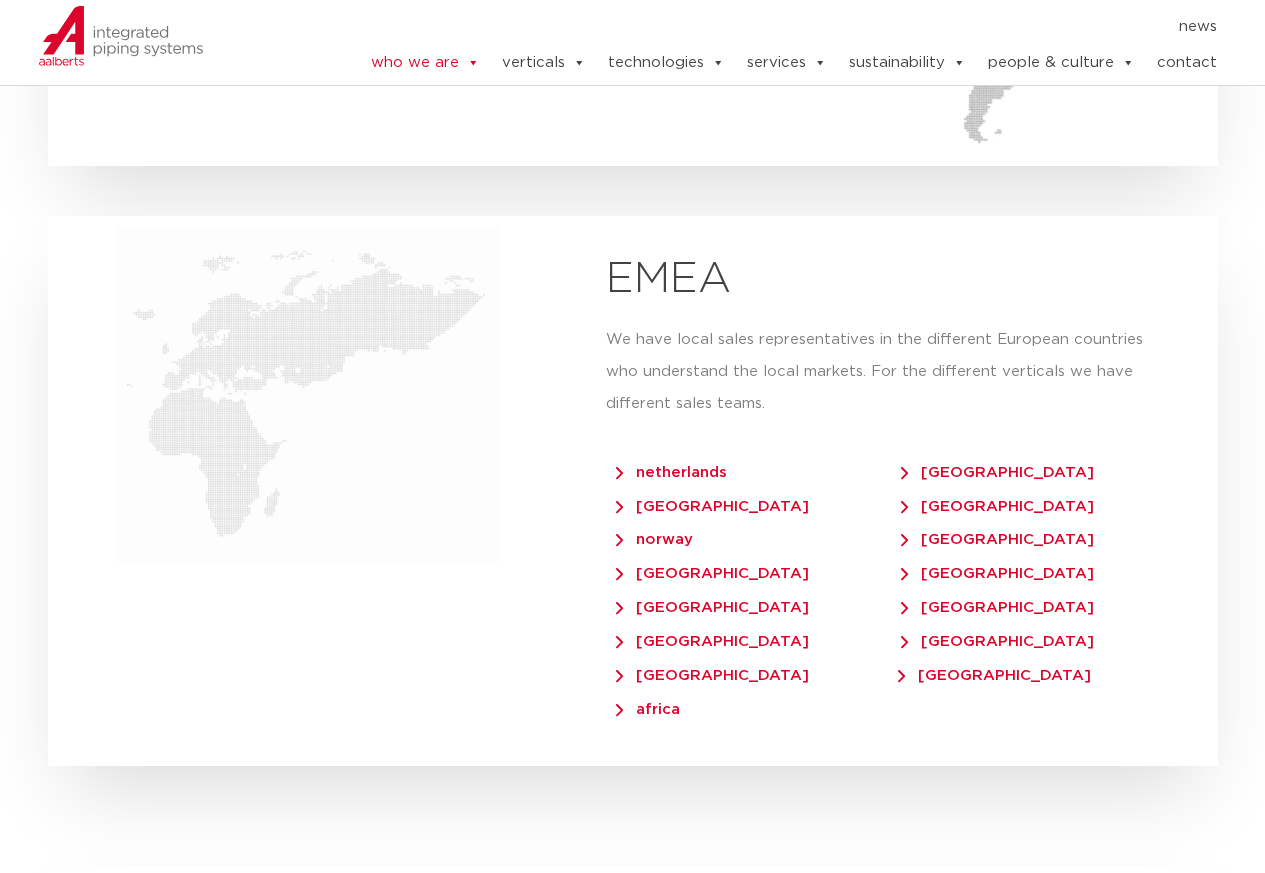 click on "EMEA We have local sales representatives in the different European countries who understand the local markets. For the different verticals we have different sales teams.
netherlands
denmark
italy
germany
norway
portugal
belgium
greece
finland
france
sweden
switzerland
united kingdom
middle east
africa" at bounding box center (892, 491) 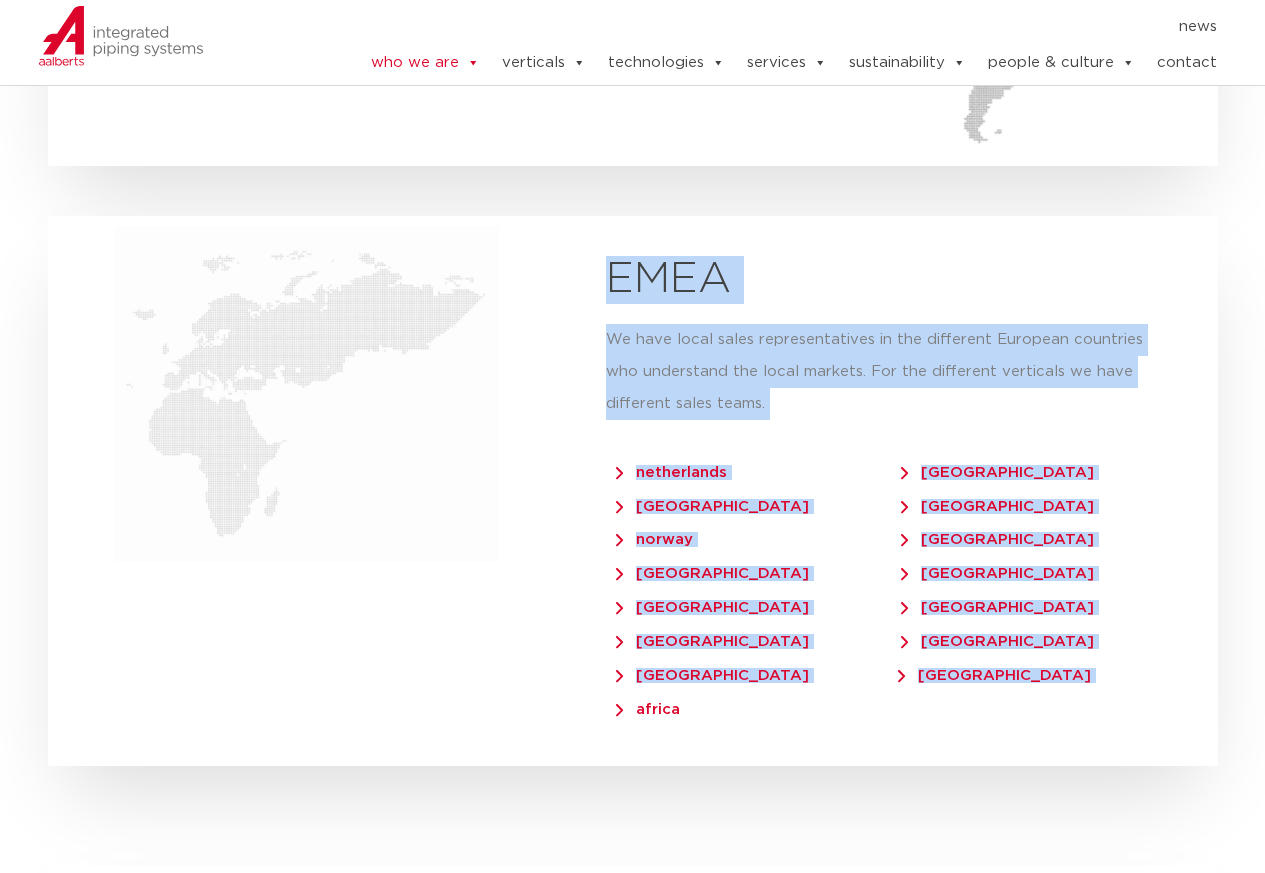 drag, startPoint x: 603, startPoint y: 192, endPoint x: 1128, endPoint y: 629, distance: 683.07684 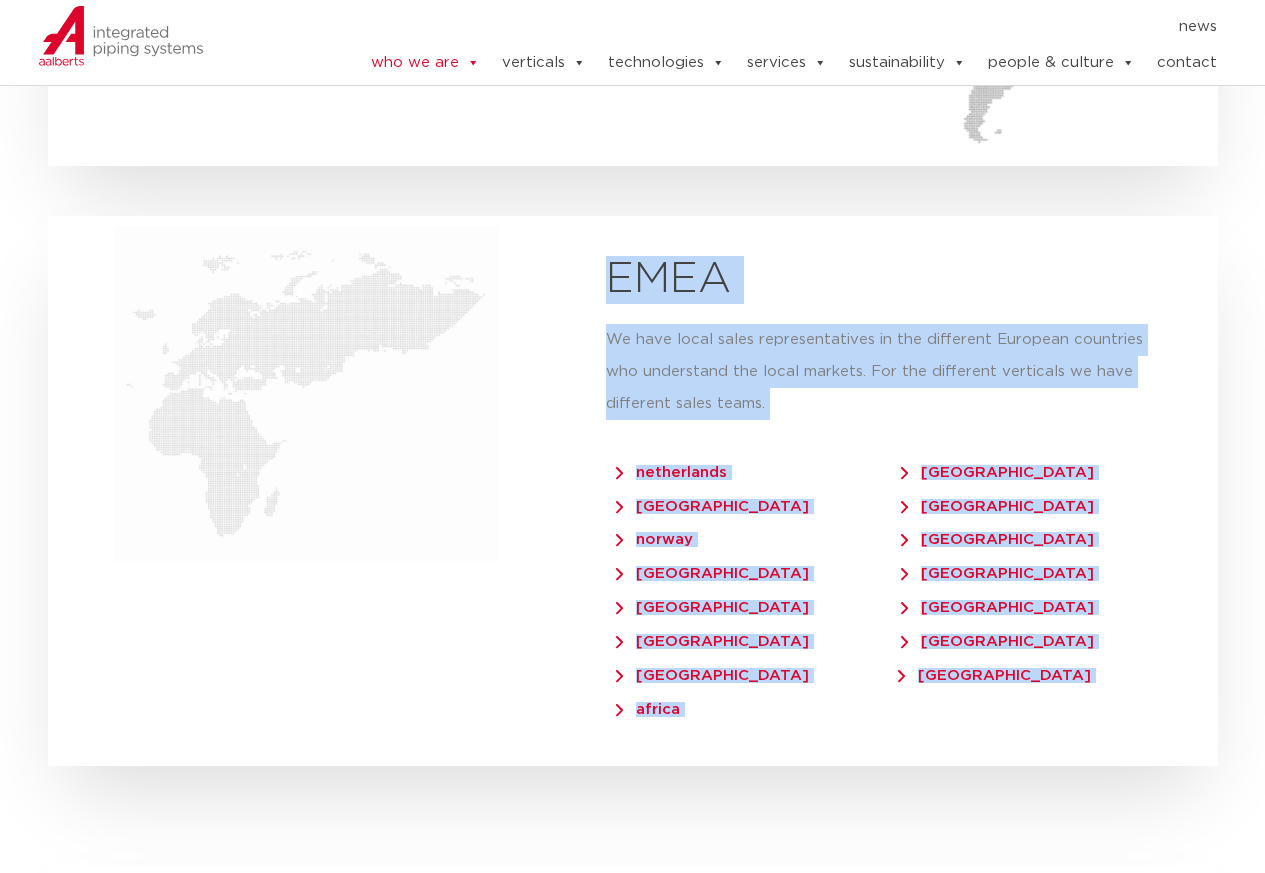 click on "our regions
IPS UK Lorum ipsum dolor sit amet, consecteur adipiscing elit nullam cursus
go to website
IPS USA Lorum ipsum dolor sit amet, consecteur adipiscing elit nullam cursus
go to website
we operate from 30 locations in 14 countries We have a global footprint, with local sales organisations. Our sales organisation is divided into 4 different regions, each region has a dedicated sales team who understands the local wishes and needs of our customers. This way we are always close to you.
Americas Our sales teams in North America are dedicated to serving our customers. We have different sales teams for different verticals, giving us the ability to truly understand the customer requirements.
united states of america
canada
latin america & caribbean
EMEA We have local sales representatives in the different European countries who understand the local markets. For the different verticals we have different sales teams.
netherlands
denmark" at bounding box center (633, 292) 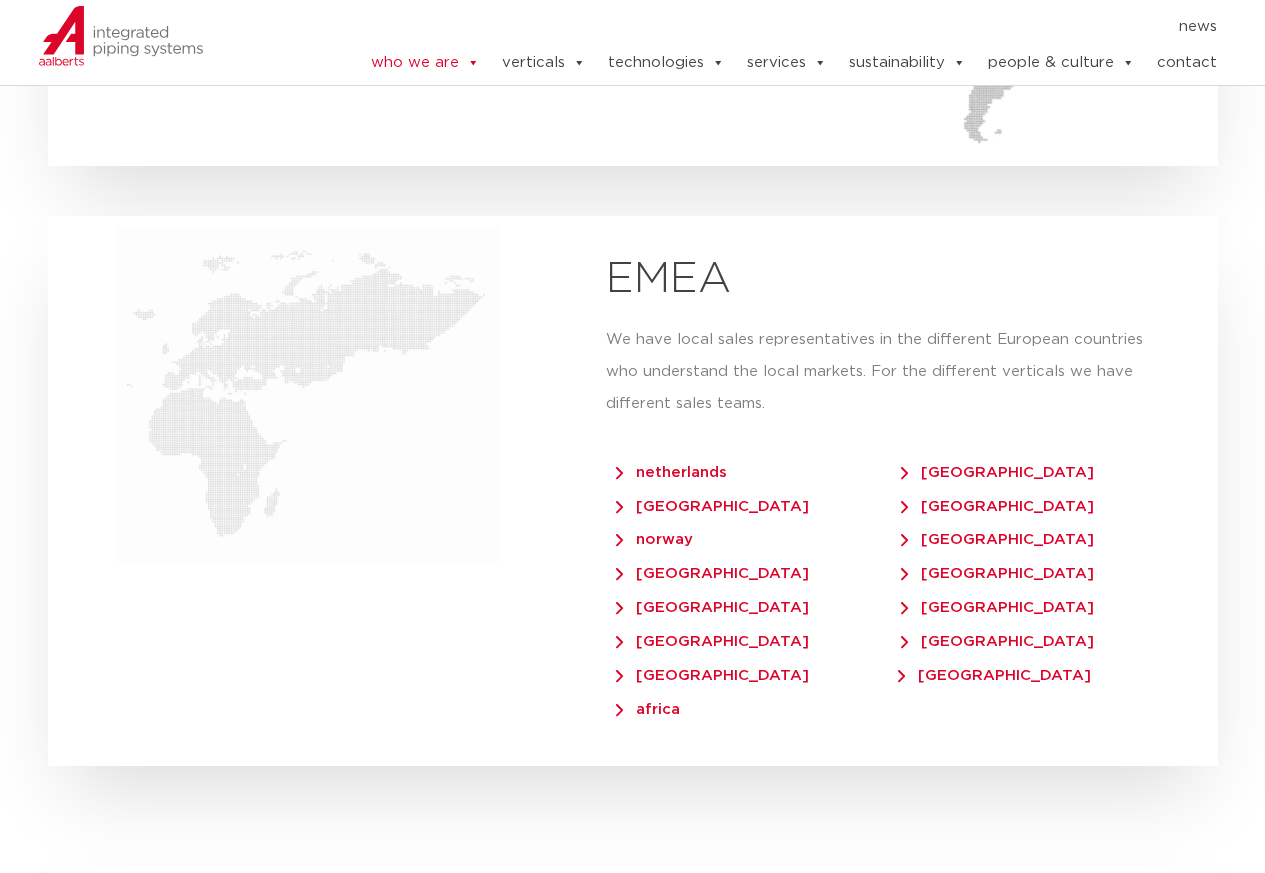 click on "our regions
IPS UK Lorum ipsum dolor sit amet, consecteur adipiscing elit nullam cursus
go to website
IPS USA Lorum ipsum dolor sit amet, consecteur adipiscing elit nullam cursus
go to website
we operate from 30 locations in 14 countries We have a global footprint, with local sales organisations. Our sales organisation is divided into 4 different regions, each region has a dedicated sales team who understands the local wishes and needs of our customers. This way we are always close to you.
Americas Our sales teams in North America are dedicated to serving our customers. We have different sales teams for different verticals, giving us the ability to truly understand the customer requirements.
united states of america
canada
latin america & caribbean
EMEA We have local sales representatives in the different European countries who understand the local markets. For the different verticals we have different sales teams.
netherlands
denmark" at bounding box center [632, 272] 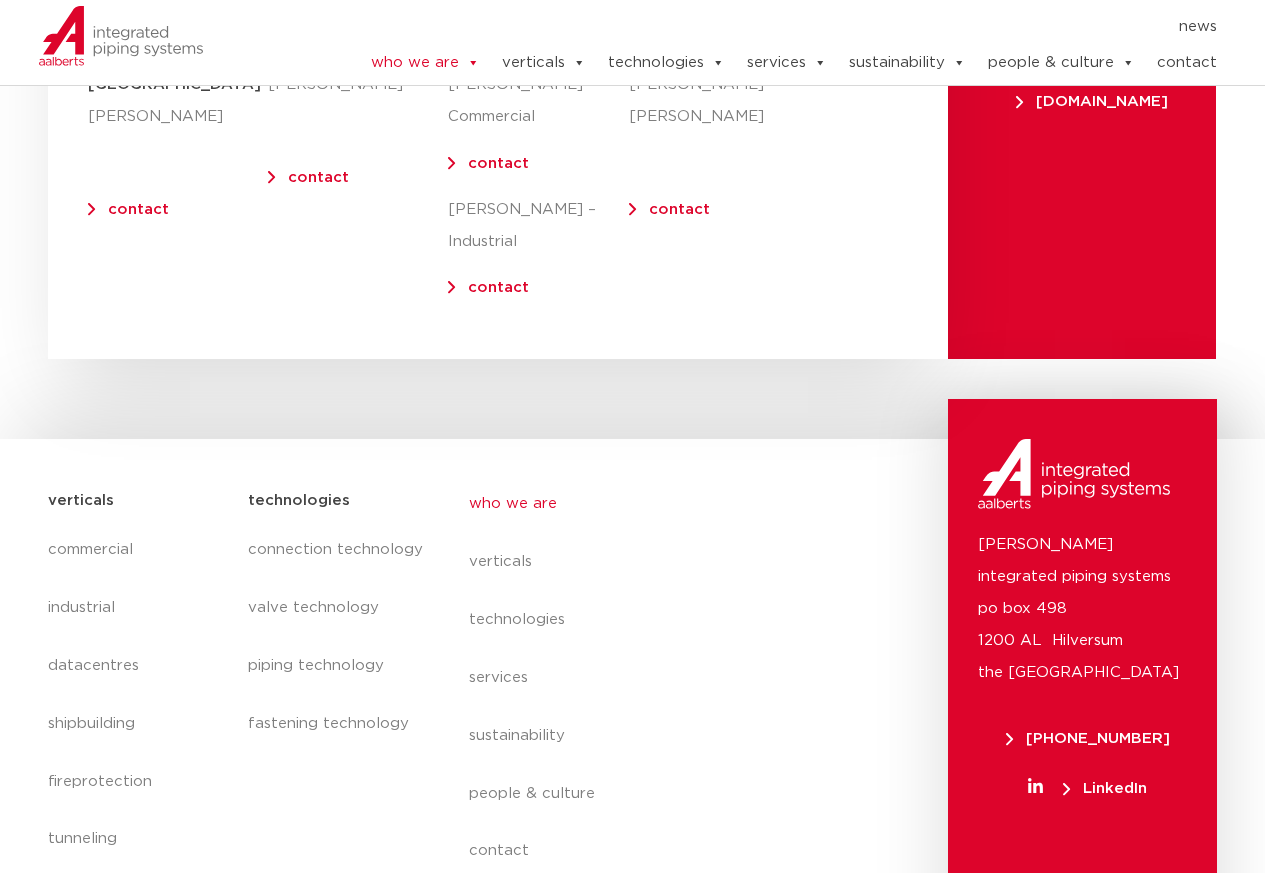 scroll, scrollTop: 8245, scrollLeft: 0, axis: vertical 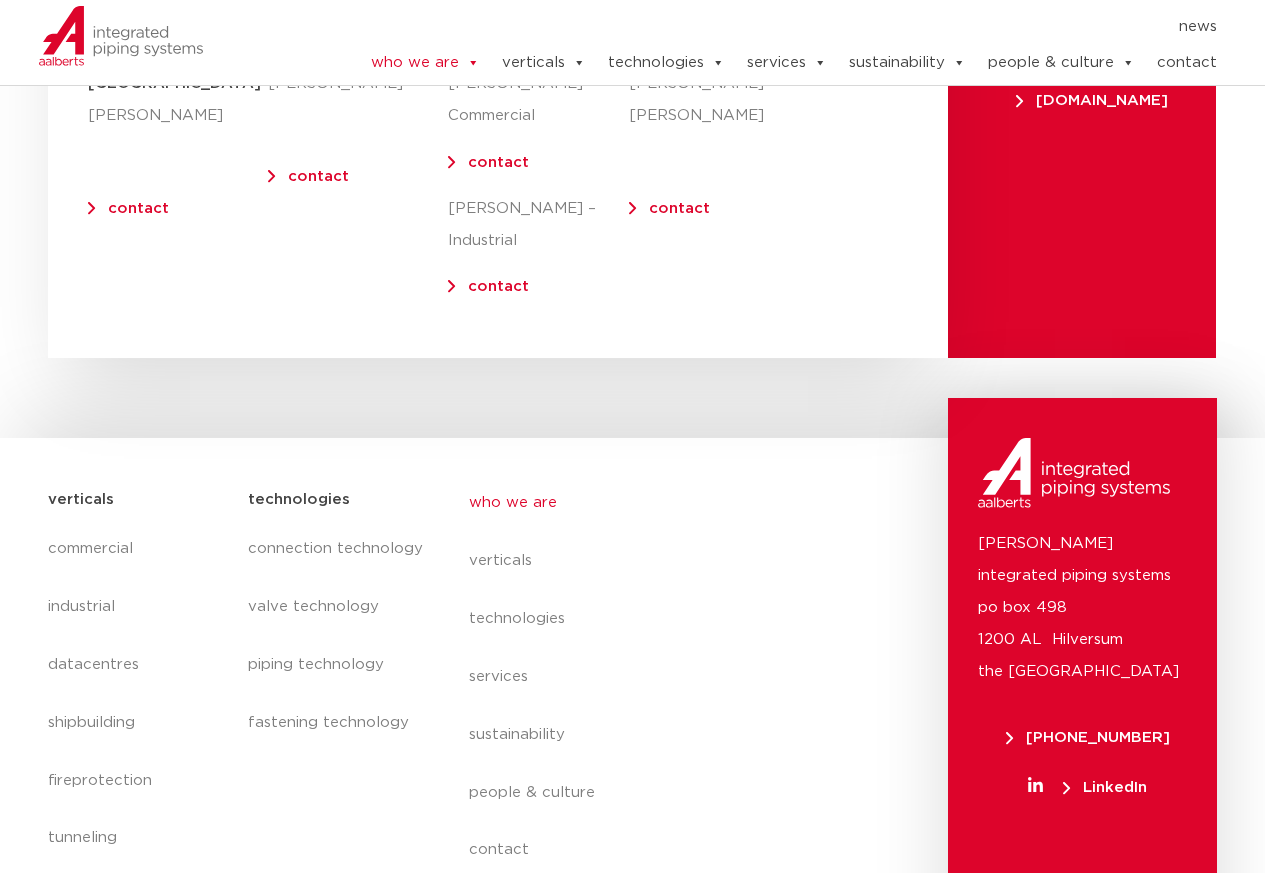 click on "verticals commercial industrial datacentres shipbuilding fireprotection tunneling mining residential commercial industrial datacentres shipbuilding fireprotection tunneling mining residential technologies connection technology valve technology piping technology fastening technology connection technology valve technology piping technology fastening technology who we are verticals technologies services sustainability people & culture contact who we are verticals technologies services sustainability people & culture contact sign up for our newsletter                     Email
Aalberts integrated piping systems po box 498 1200 AL  Hilversum the Netherlands
+31 (0)35 6884 211
LinkedIn" at bounding box center [632, 725] 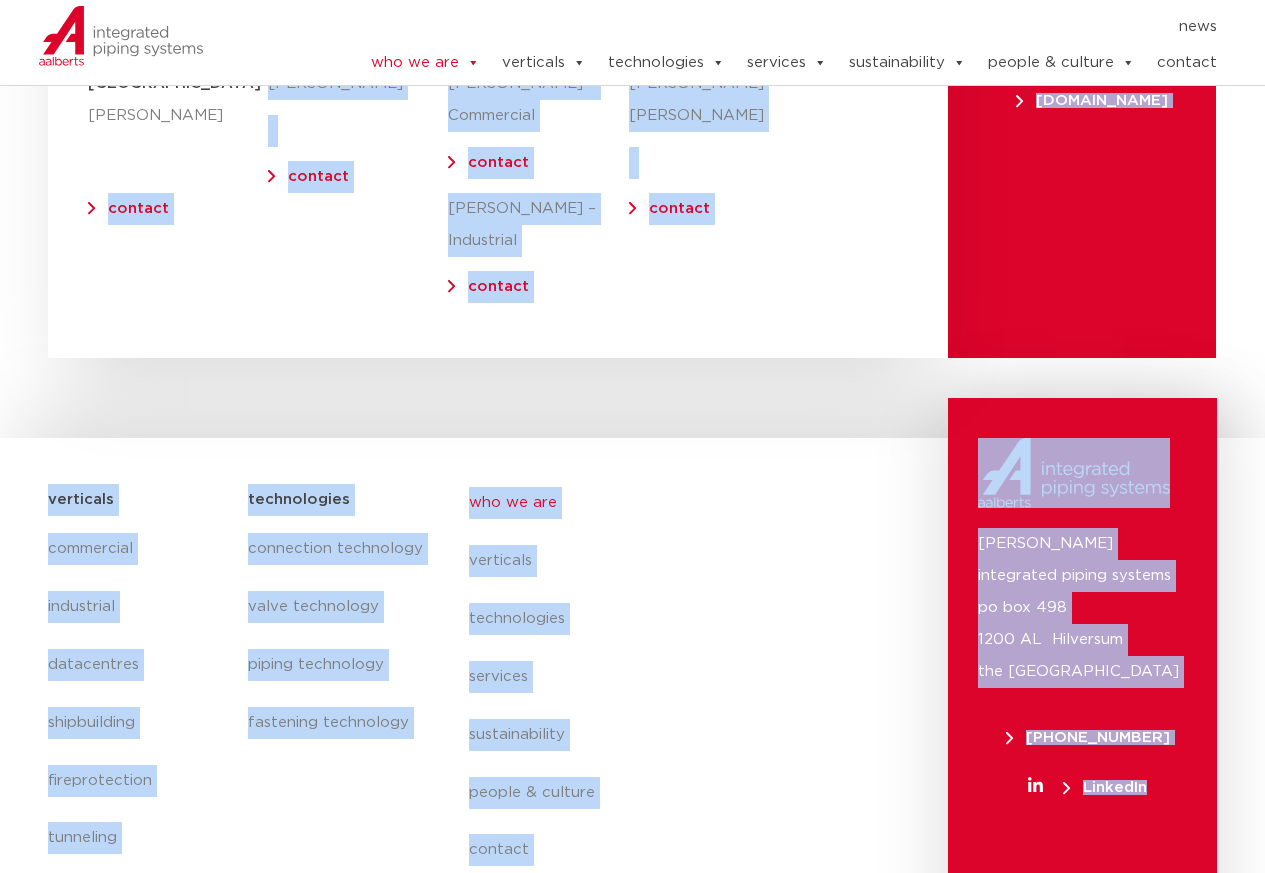 drag, startPoint x: 6, startPoint y: 95, endPoint x: 0, endPoint y: 446, distance: 351.05127 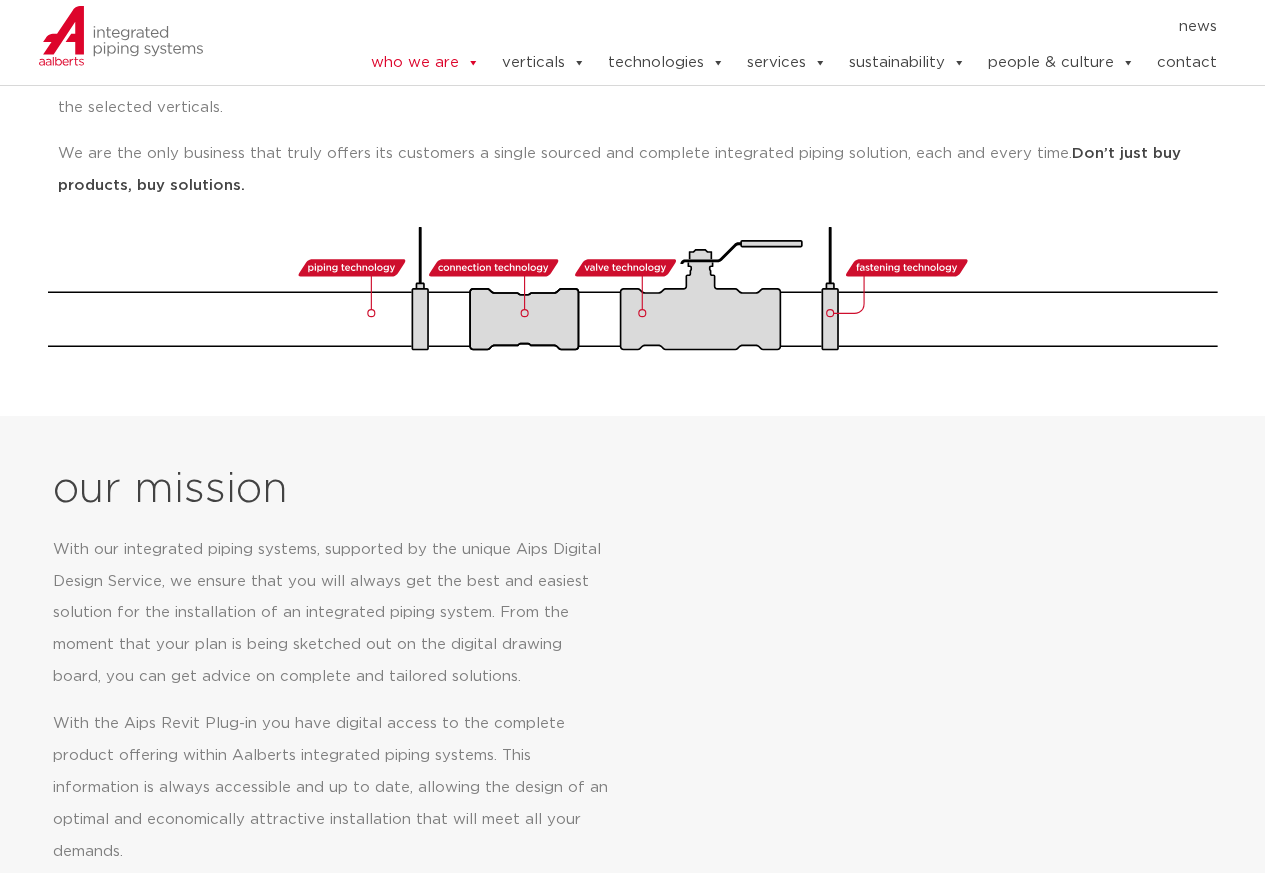scroll, scrollTop: 0, scrollLeft: 0, axis: both 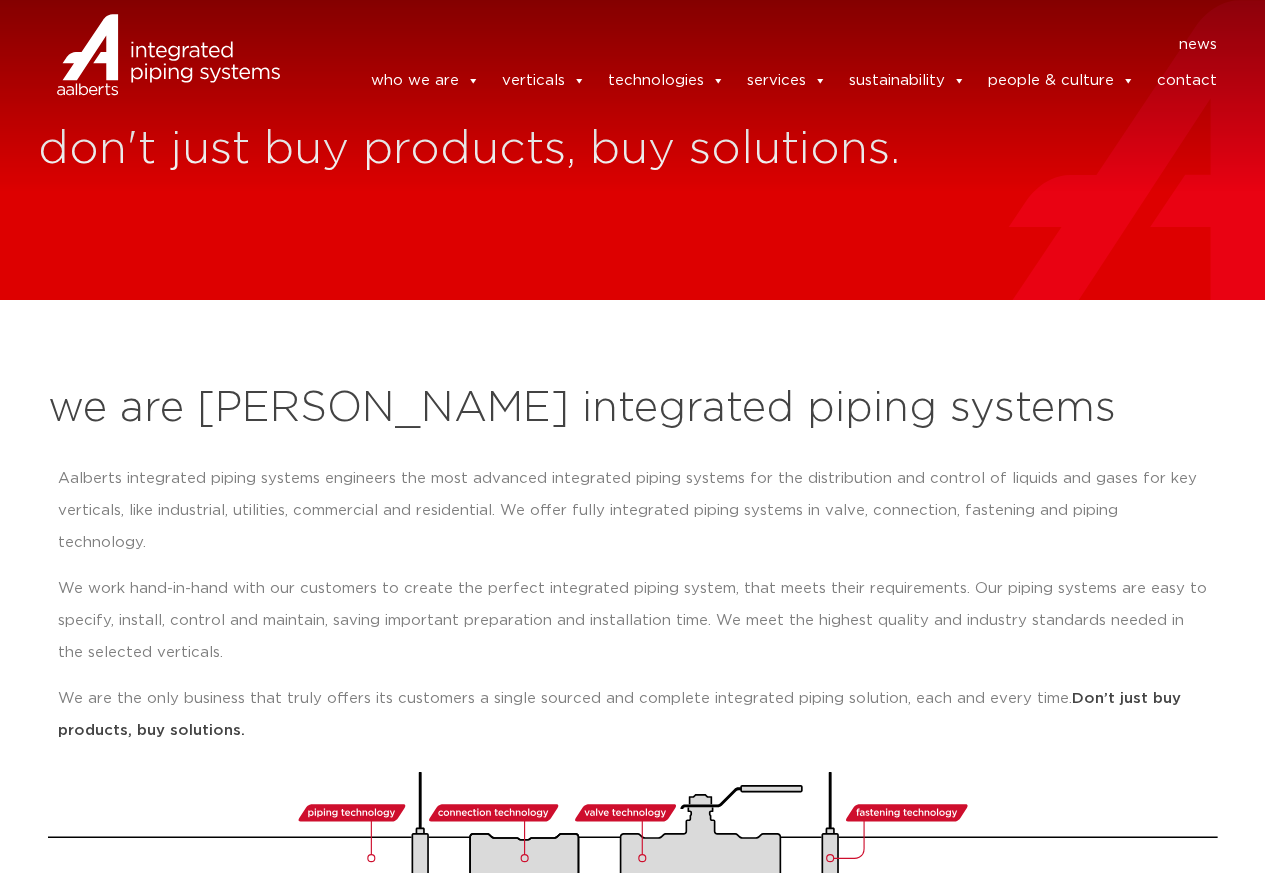 click on "we are Aalberts integrated piping systems Aalberts integrated piping systems engineers the most advanced integrated piping systems for the distribution and control of liquids and gases for key verticals, like industrial, utilities, commercial and residential. We offer fully integrated piping systems in valve, connection, fastening and piping technology. We work hand-in-hand with our customers to create the perfect integrated piping system, that meets their requirements. Our piping systems are easy to specify, install, control and maintain, saving important preparation and installation time. We meet the highest quality and industry standards needed in the selected verticals. We are the only business that truly offers its customers a single sourced and complete integrated piping solution, each and every time.  Don’t just buy products, buy solutions." at bounding box center [632, 630] 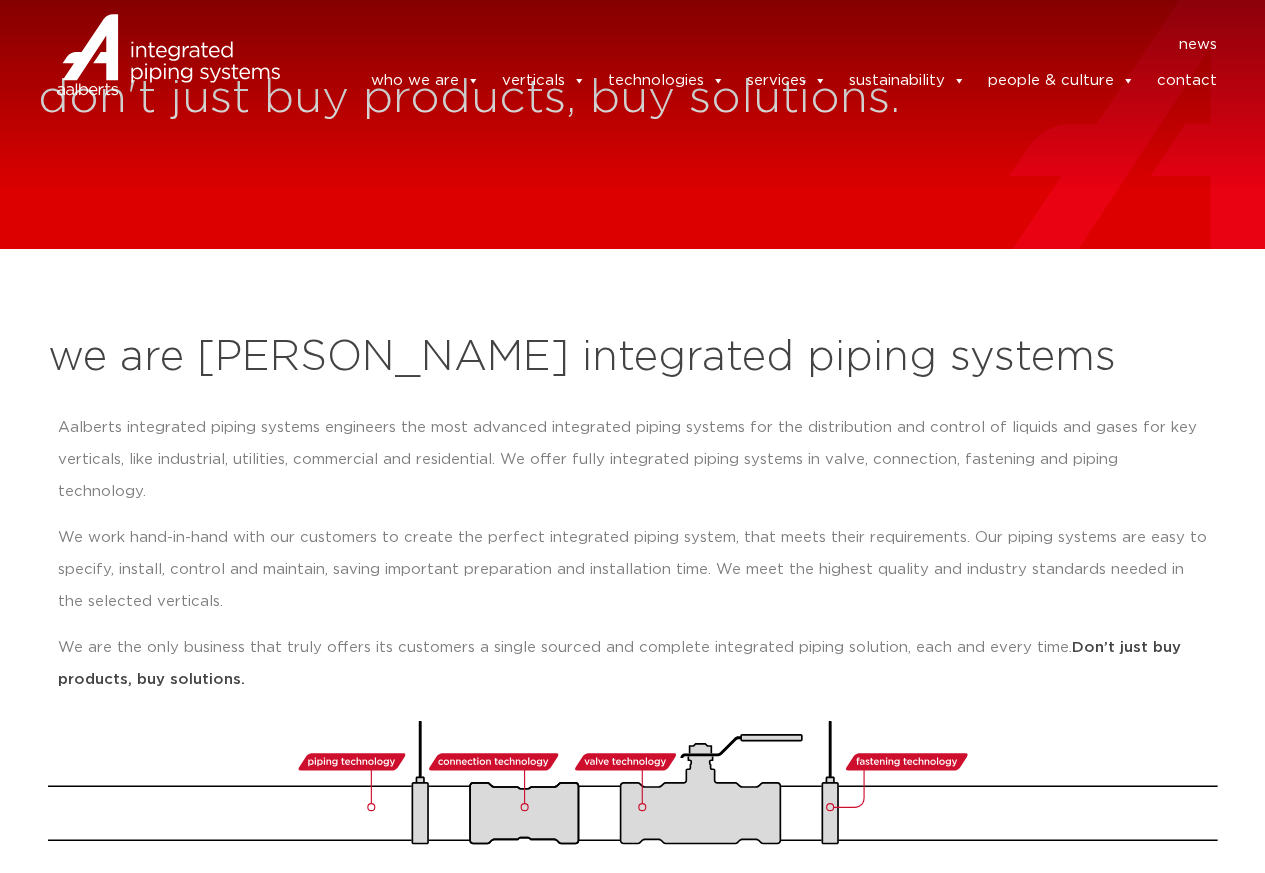 scroll, scrollTop: 0, scrollLeft: 0, axis: both 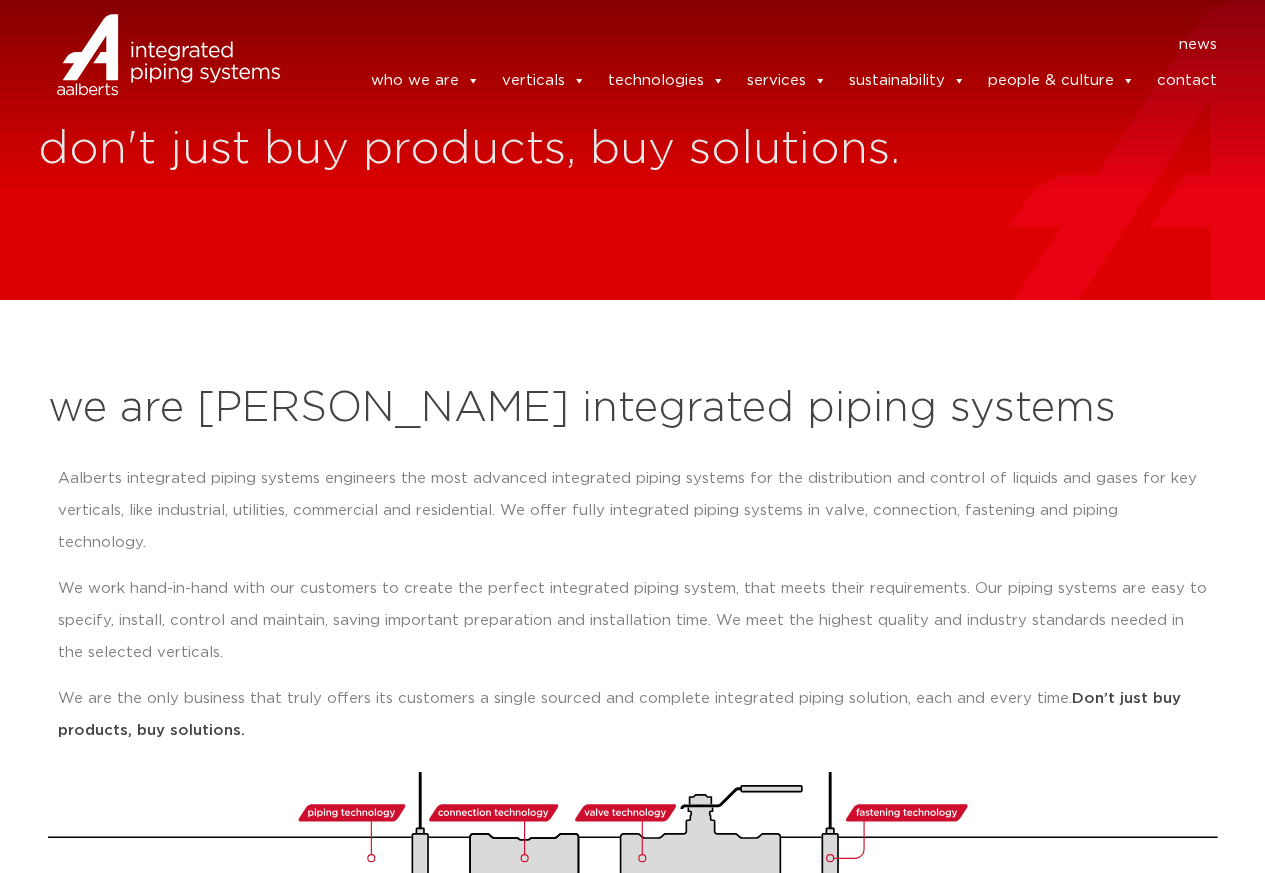 click on "Don’t just buy products, buy solutions." at bounding box center [619, 714] 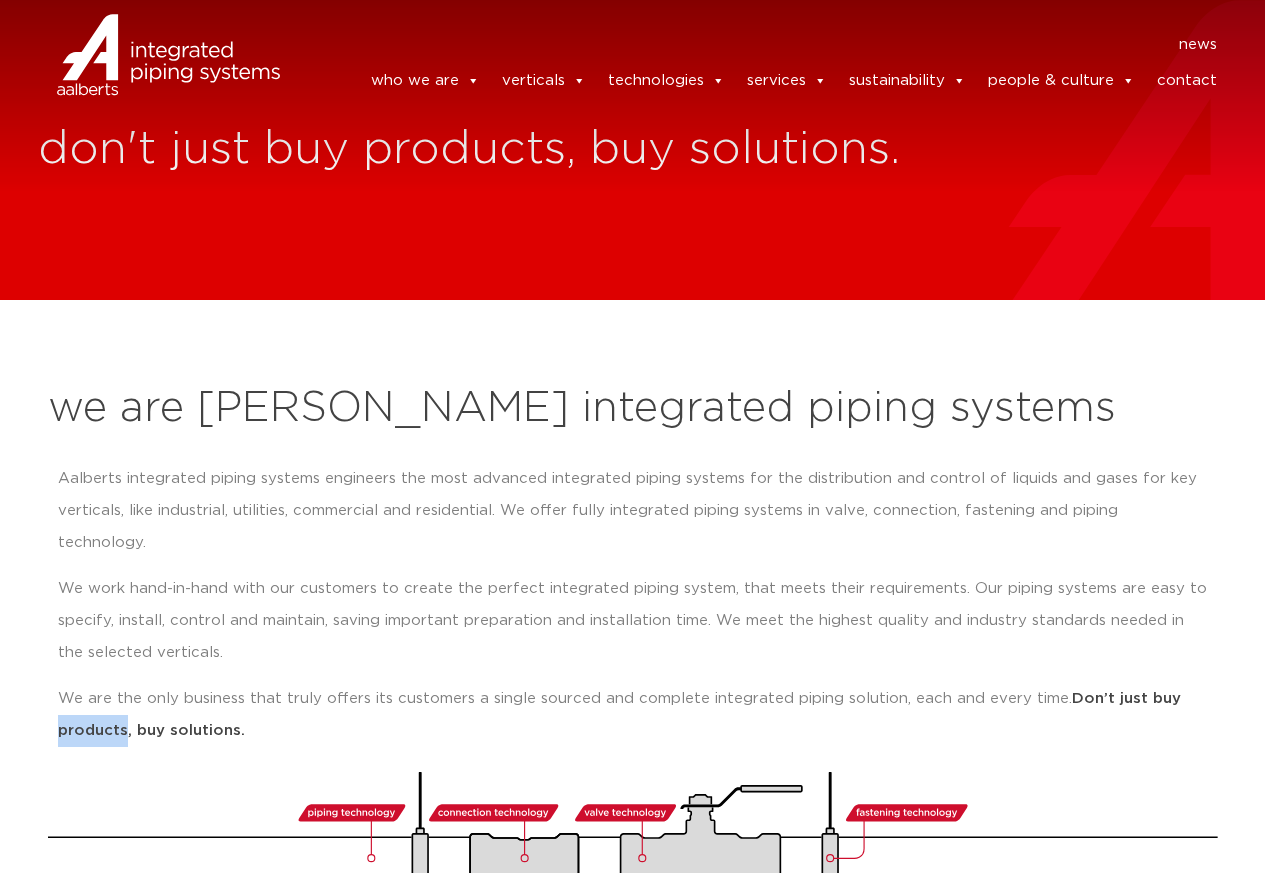 click on "Don’t just buy products, buy solutions." at bounding box center [619, 714] 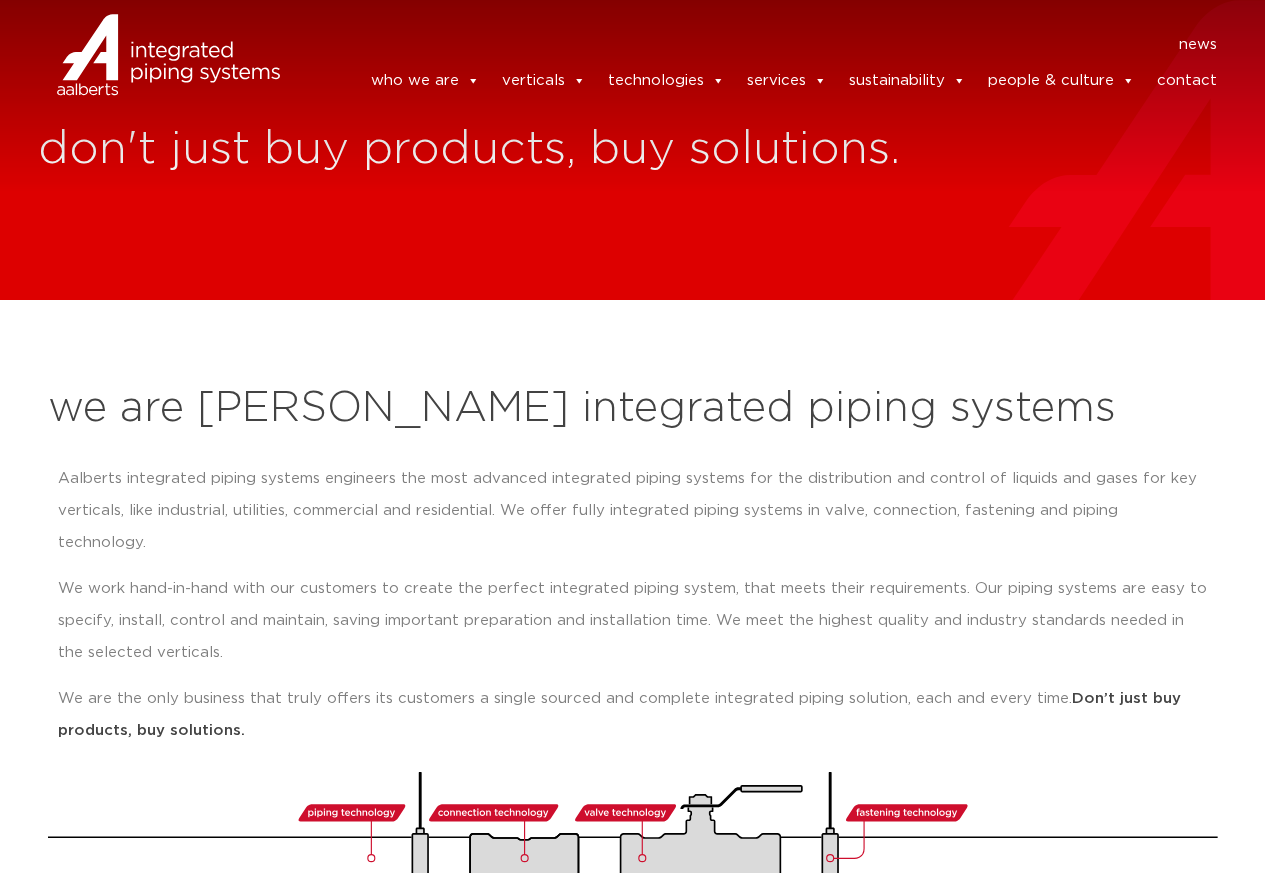 click on "Don’t just buy products, buy solutions." at bounding box center (619, 714) 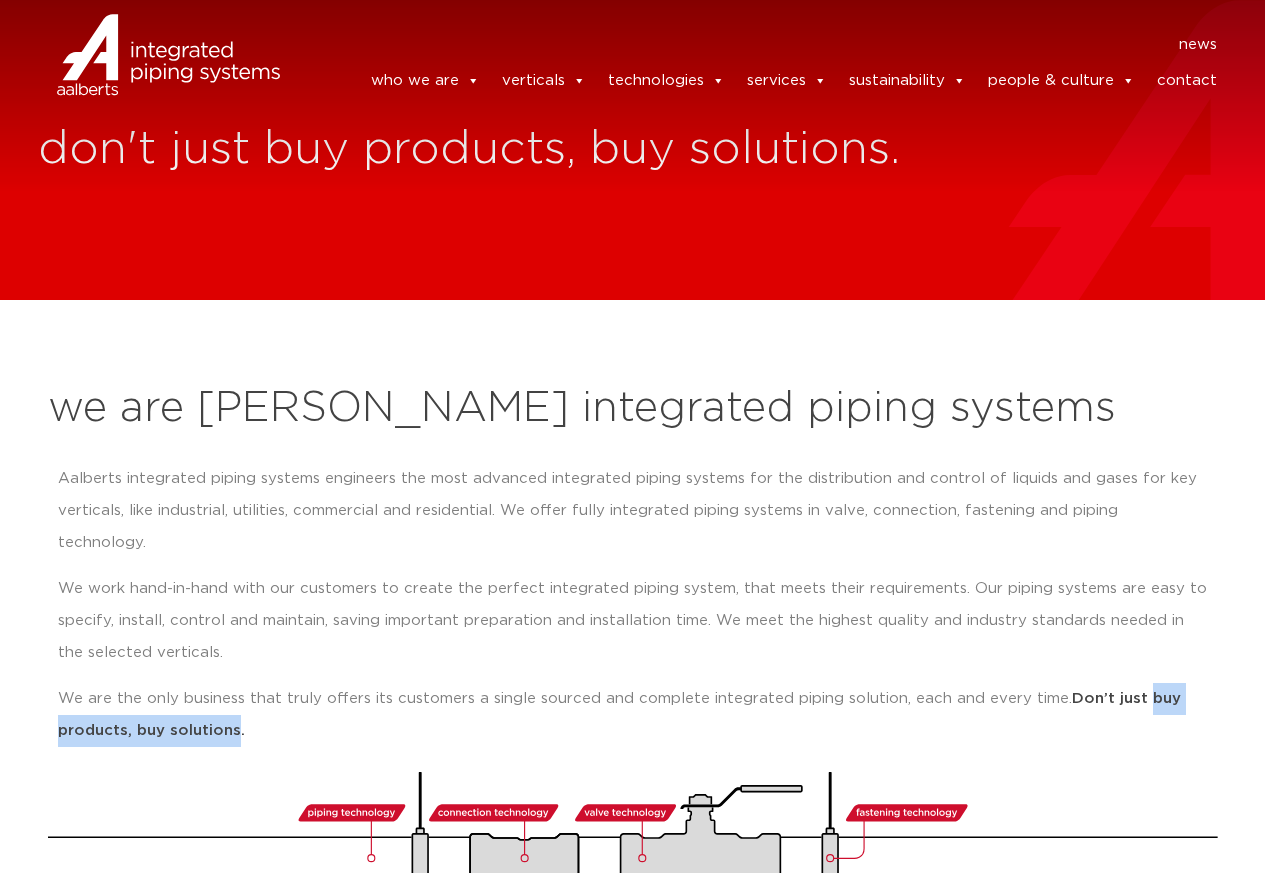 drag, startPoint x: 1160, startPoint y: 663, endPoint x: 222, endPoint y: 684, distance: 938.23505 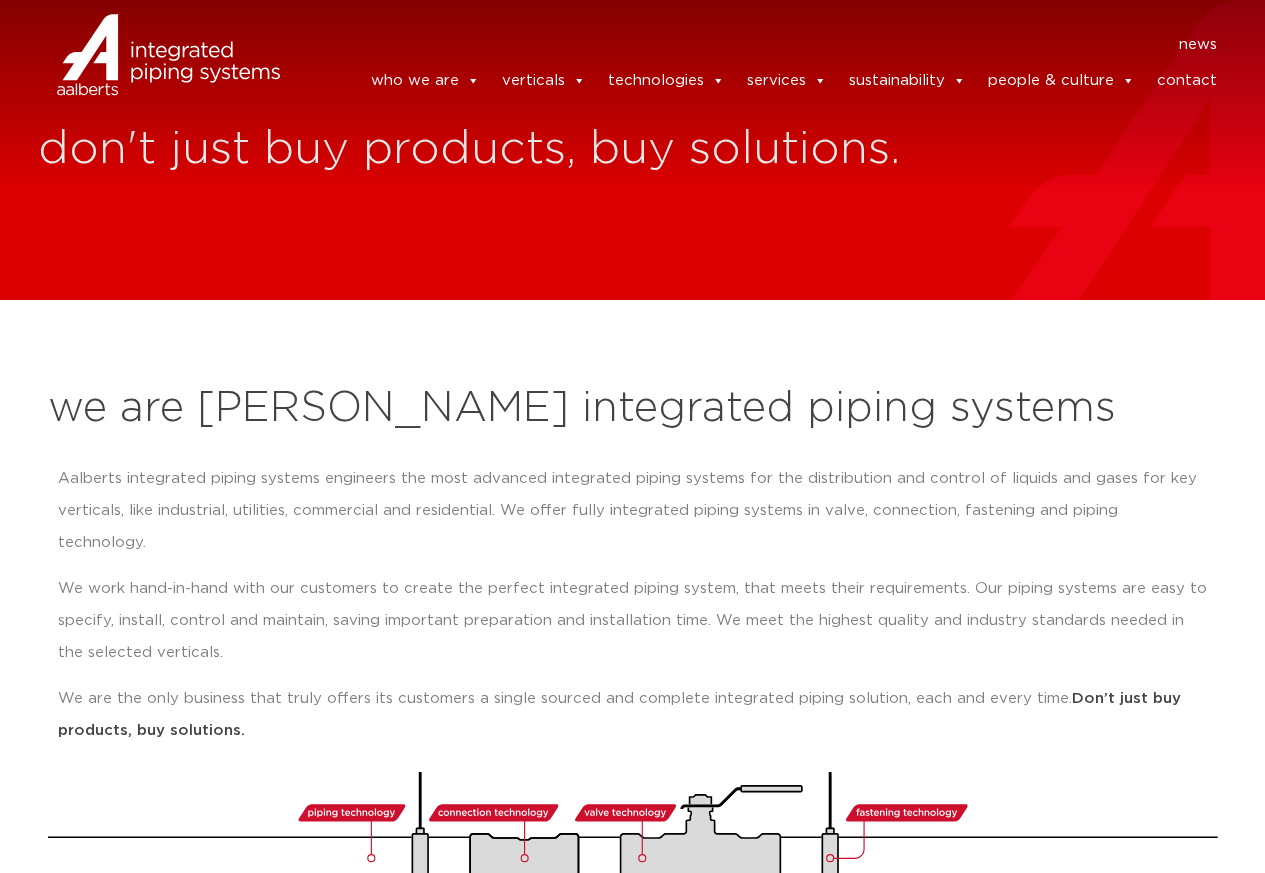 click on "news
news
who we are we are Aalberts integrated piping systems our mission our way of working our executive team our regions americas western europe uk and middle east apac our competence centres verticals commercial industrial datacentres shipbuilding fireprotection tunneling mining residential technologies connection technology valve technology piping technology fastening technology services design service prefab services delivery services Aalberts IPS Revit plug-in on-site services webinars sustainability our sustainable spirit our sustainable conviction our sustainable stories our sustainable numbers people & culture code of conduct speak up! our style our values our leadership principles our development opportunities our vacancies contact" at bounding box center [632, 65] 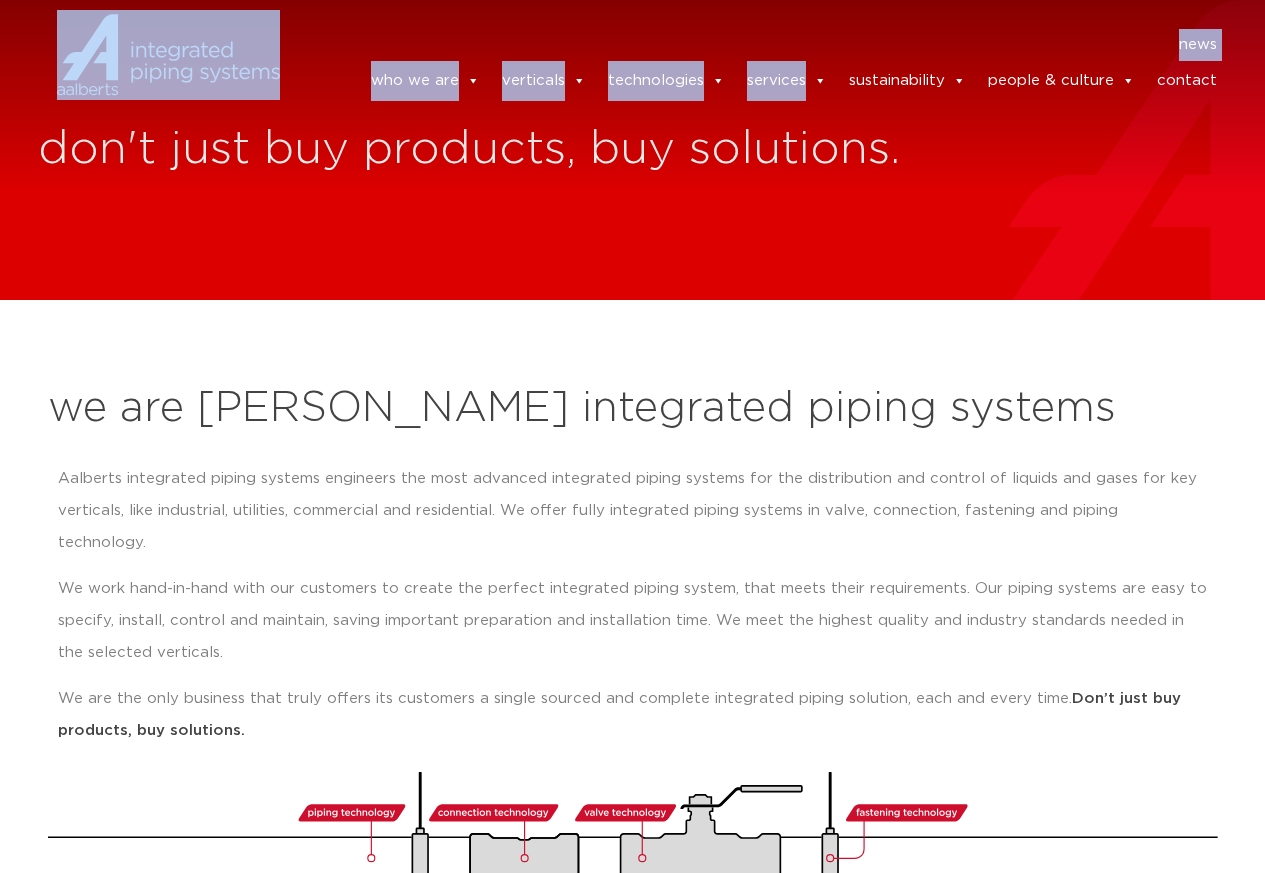 drag, startPoint x: 81, startPoint y: 148, endPoint x: 781, endPoint y: 112, distance: 700.9251 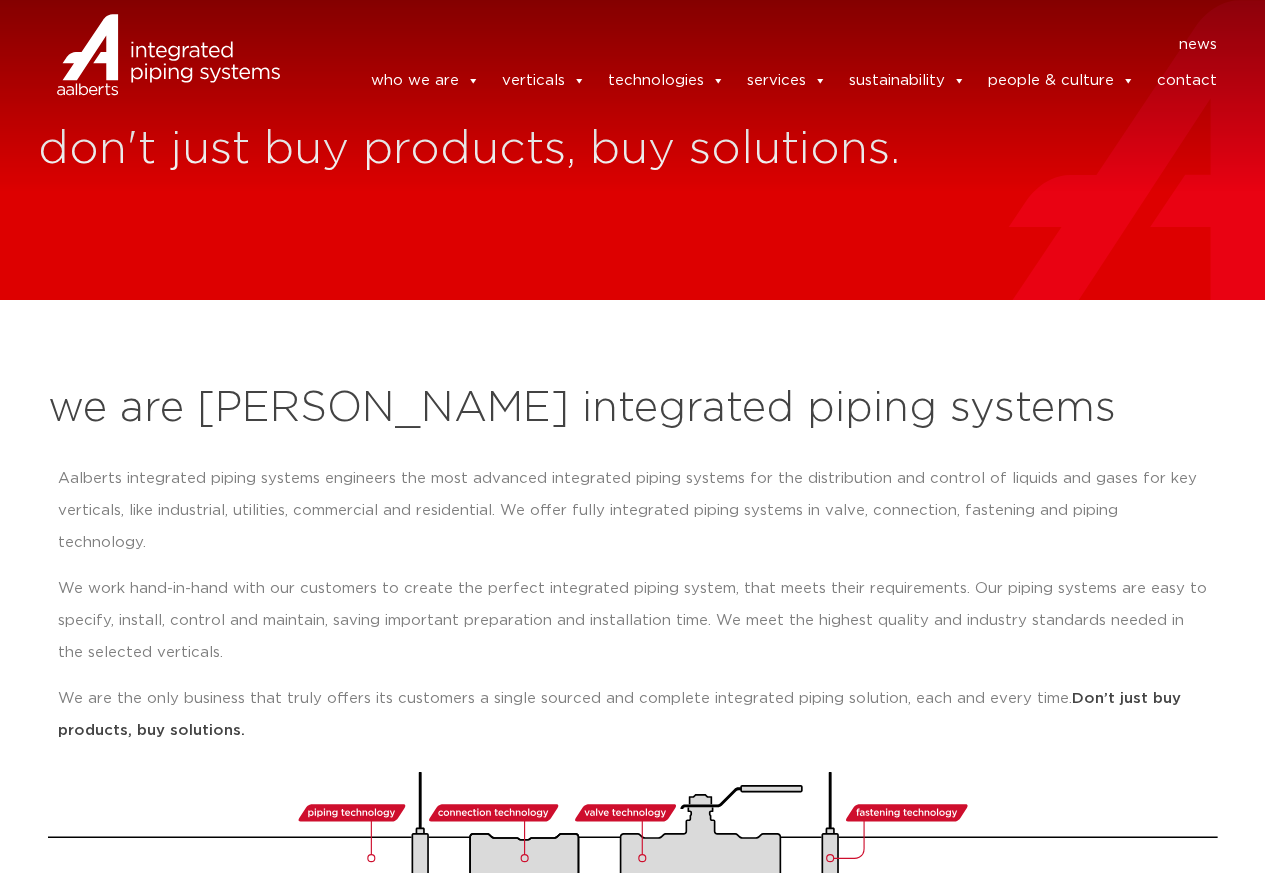 click on "news
news
who we are we are Aalberts integrated piping systems our mission our way of working our executive team our regions americas western europe uk and middle east apac our competence centres verticals commercial industrial datacentres shipbuilding fireprotection tunneling mining residential technologies connection technology valve technology piping technology fastening technology services design service prefab services delivery services Aalberts IPS Revit plug-in on-site services webinars sustainability our sustainable spirit our sustainable conviction our sustainable stories our sustainable numbers people & culture code of conduct speak up! our style our values our leadership principles our development opportunities our vacancies contact" at bounding box center (632, 65) 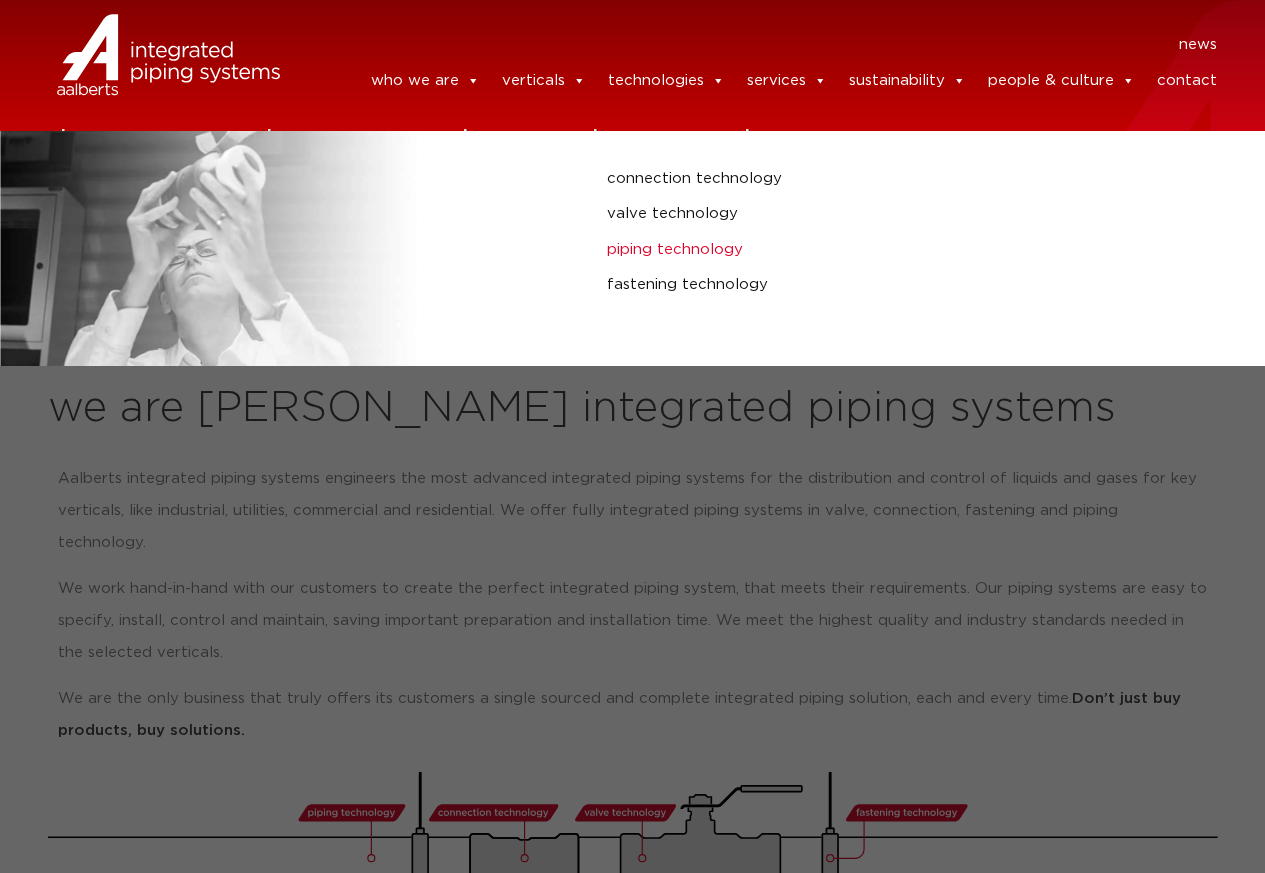 click on "piping technology" at bounding box center (844, 250) 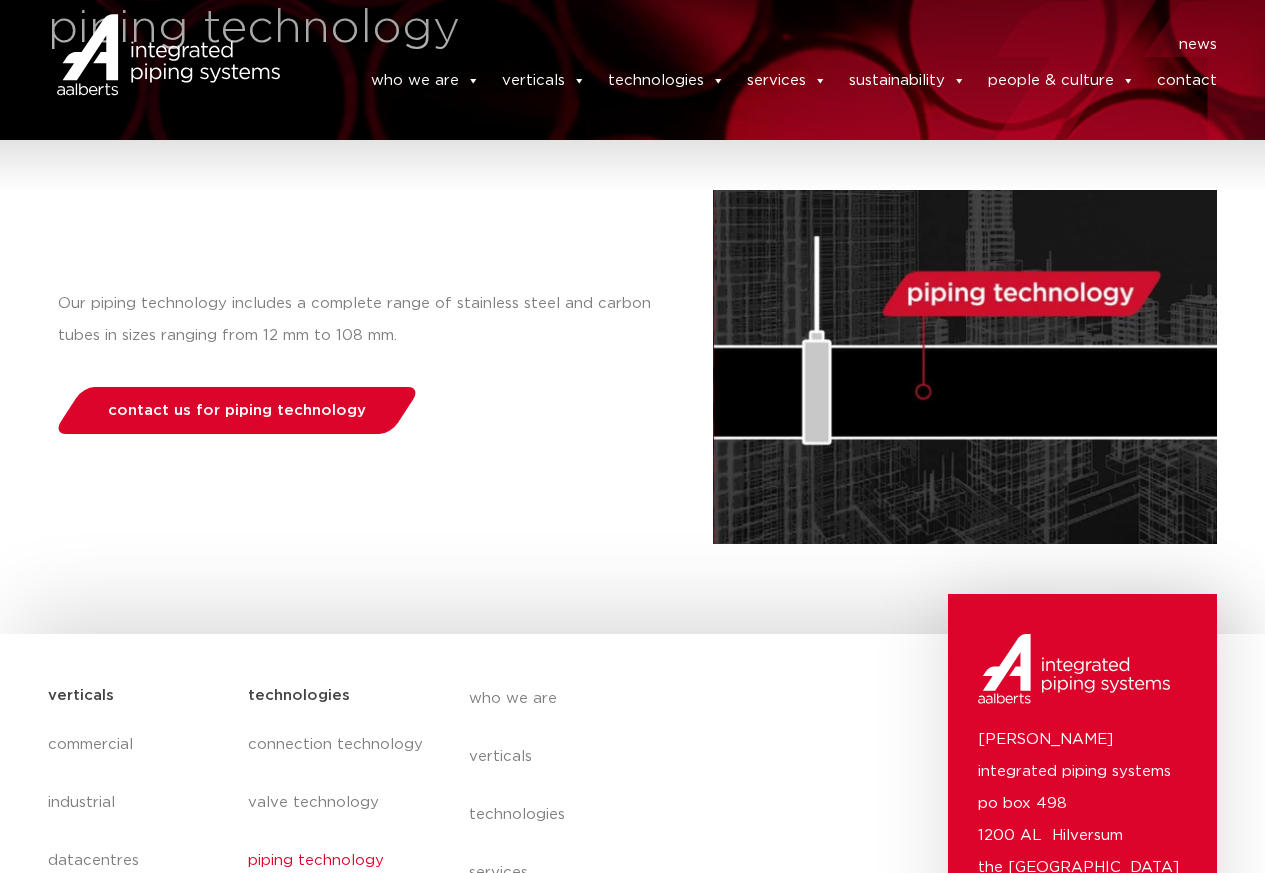 scroll, scrollTop: 500, scrollLeft: 0, axis: vertical 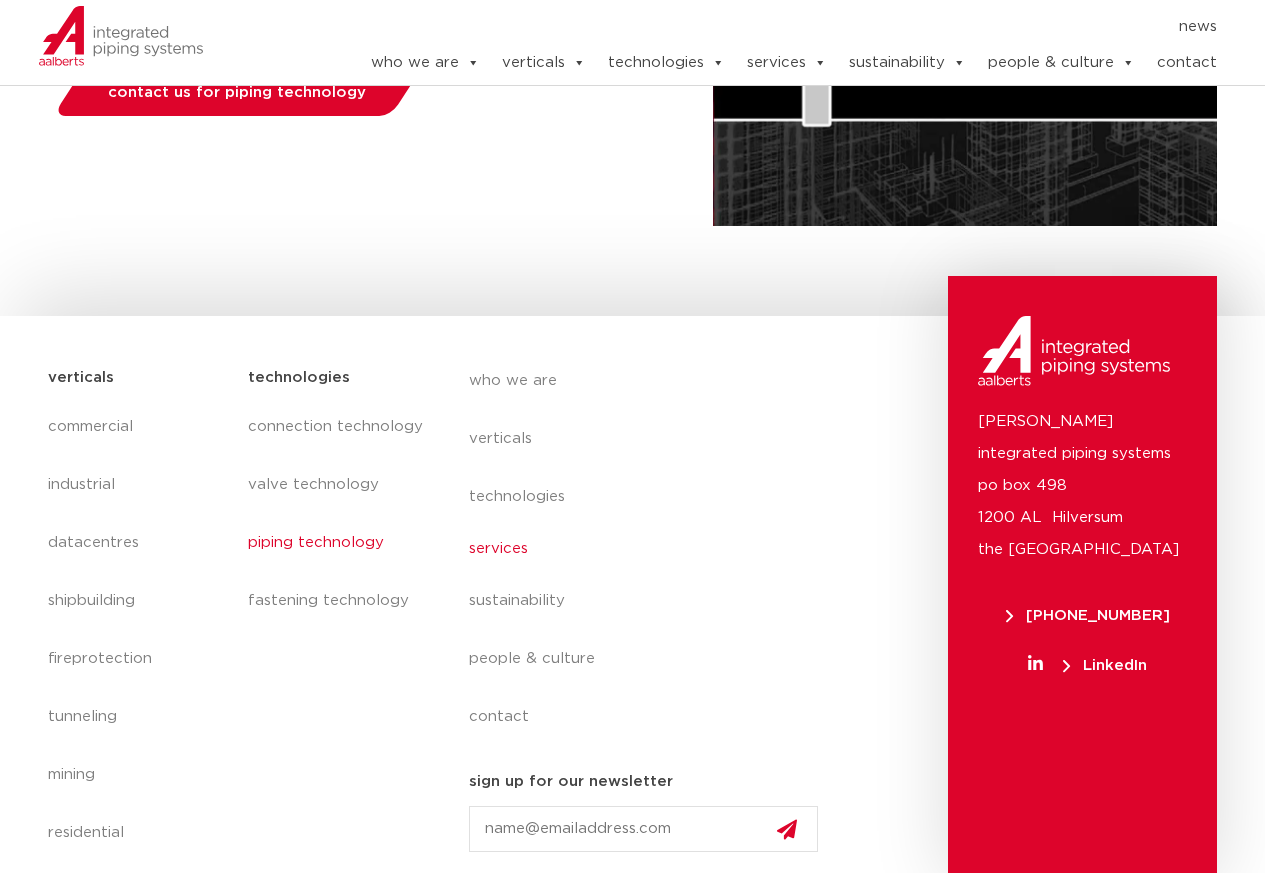 click on "services" 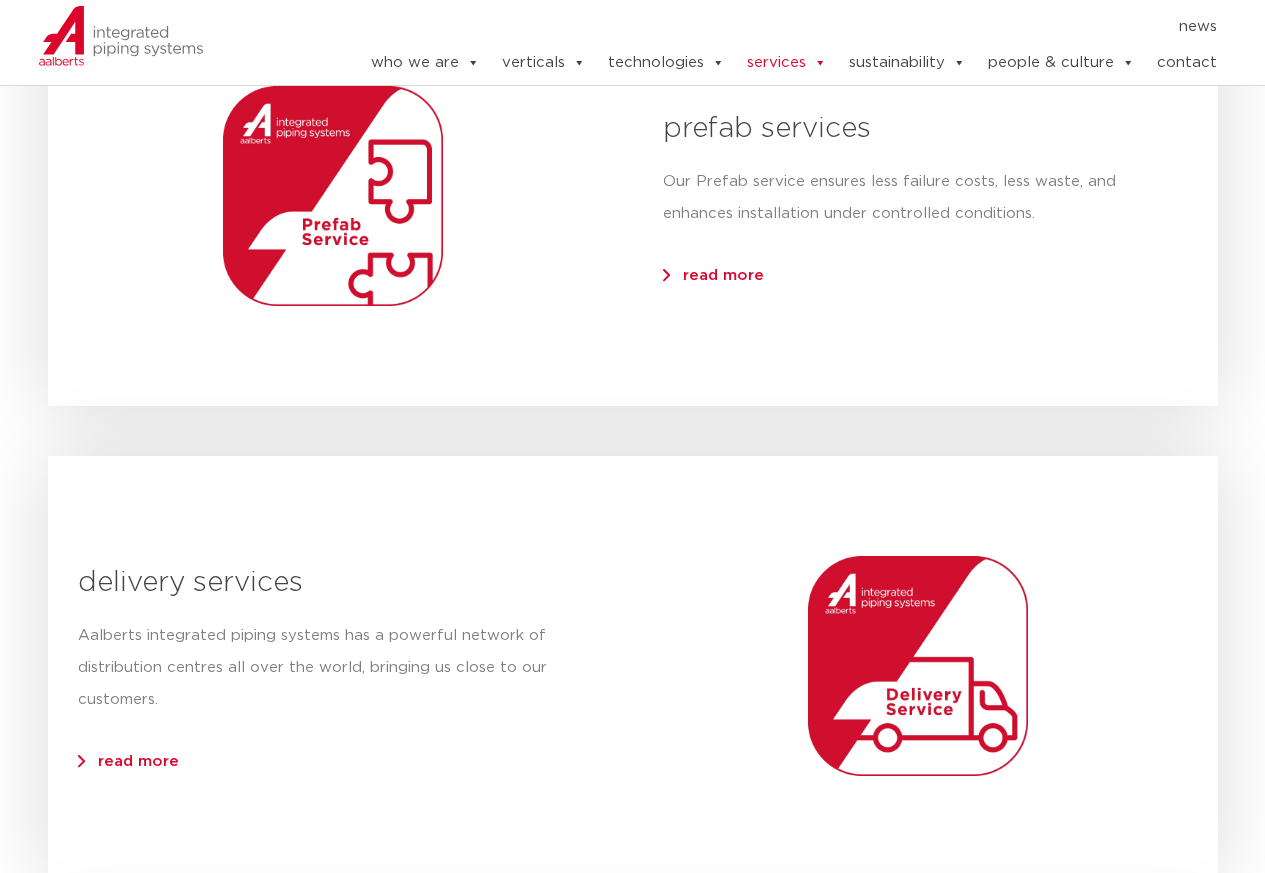 scroll, scrollTop: 1800, scrollLeft: 0, axis: vertical 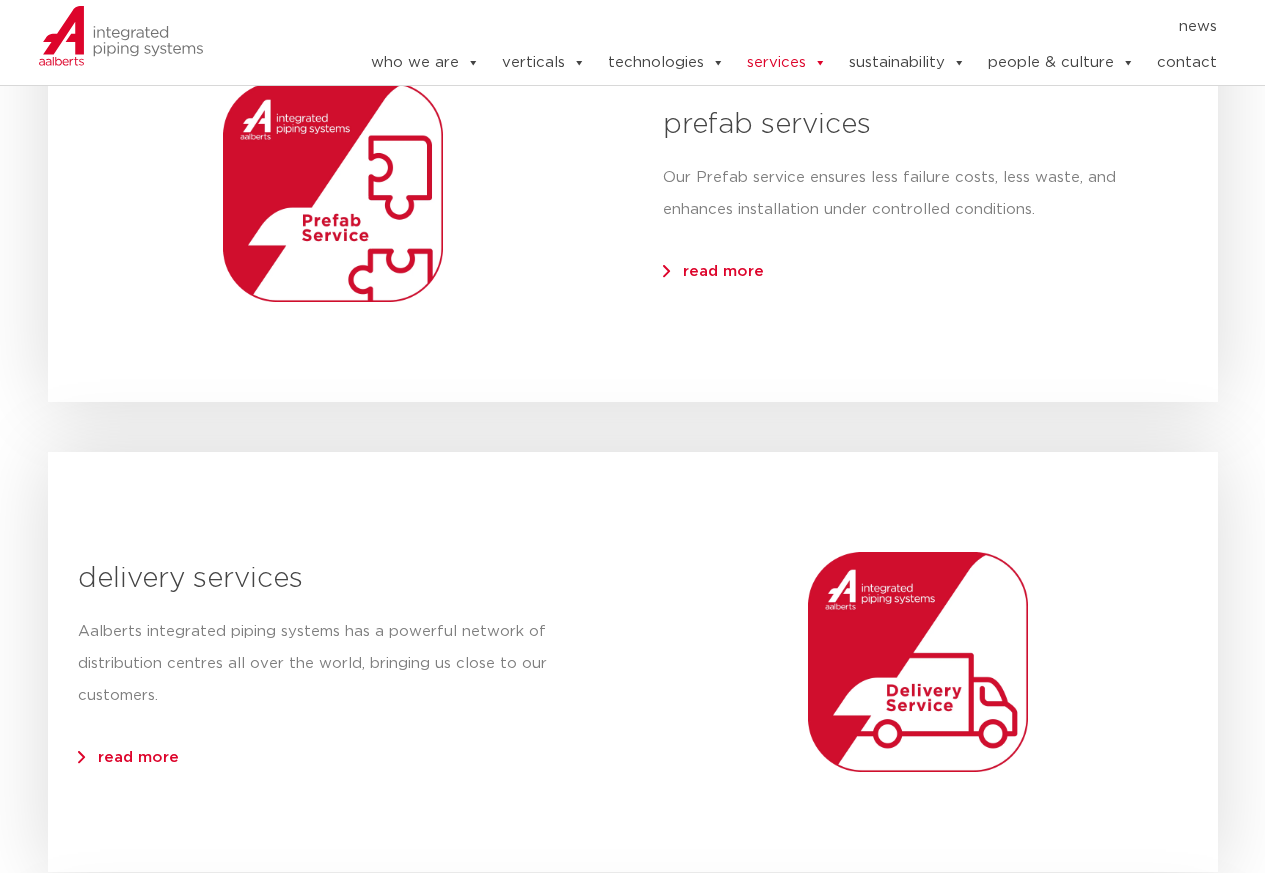click on "Aalberts integrated piping systems has a powerful network of distribution centres all over the world, bringing us close to our customers." at bounding box center (340, 664) 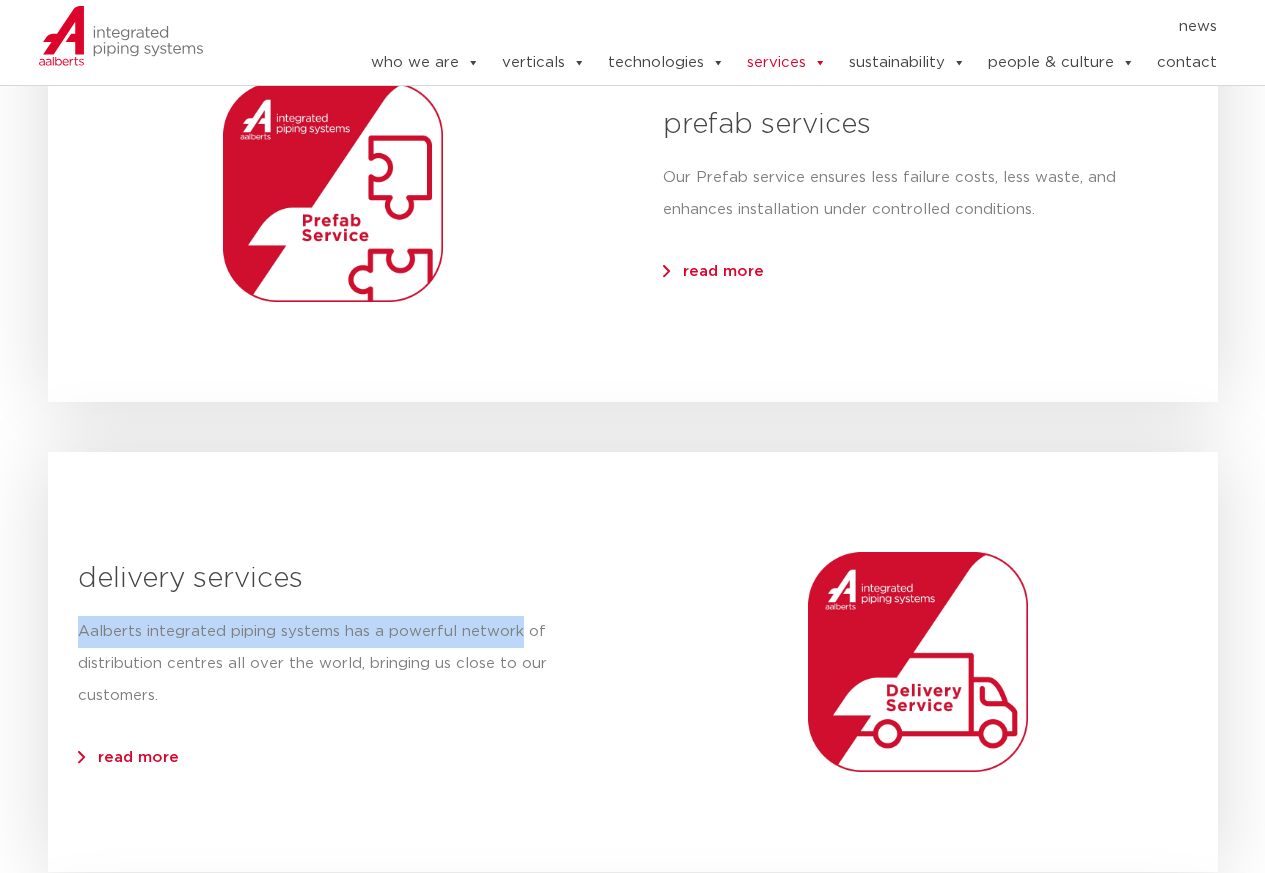 drag, startPoint x: 90, startPoint y: 628, endPoint x: 347, endPoint y: 695, distance: 265.5899 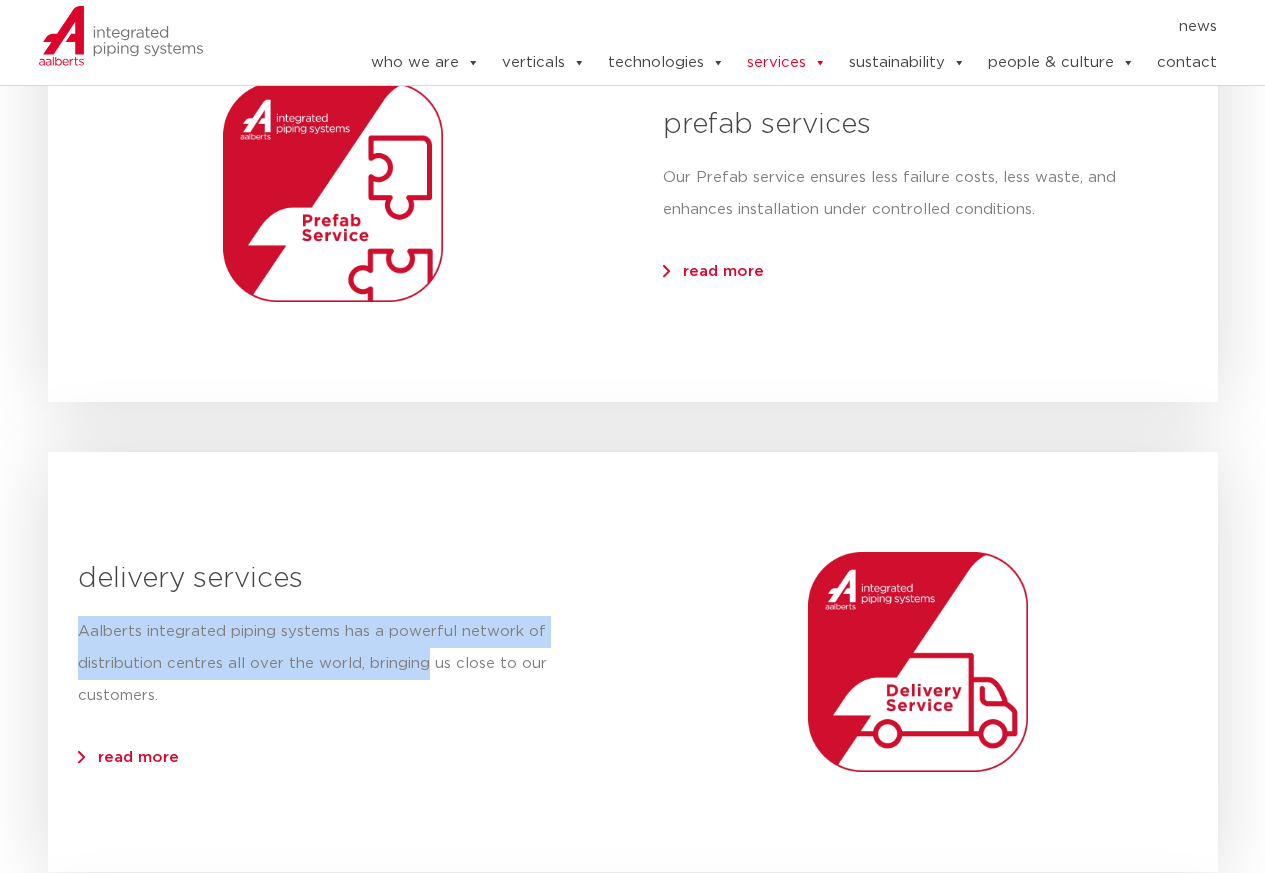 click on "read more" at bounding box center (138, 757) 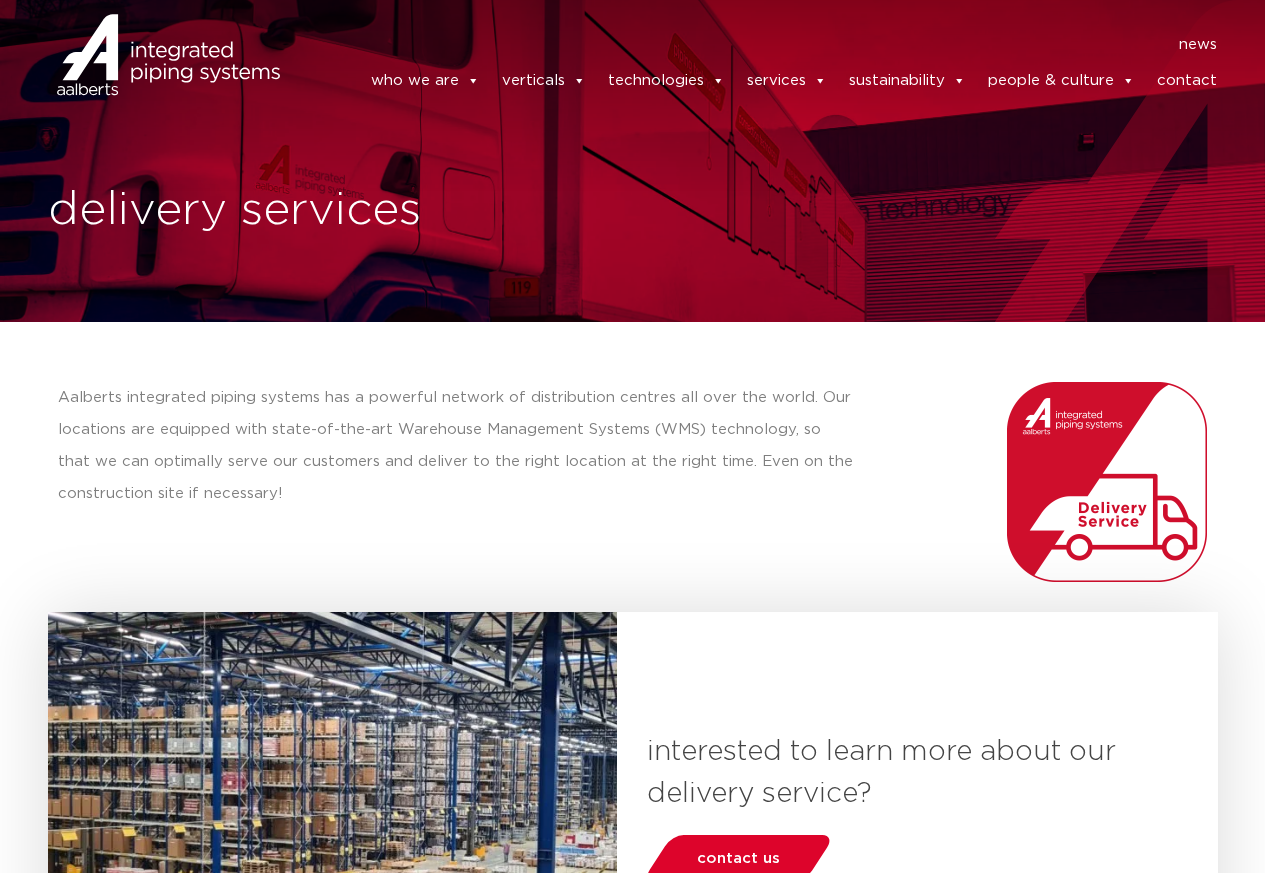 scroll, scrollTop: 0, scrollLeft: 0, axis: both 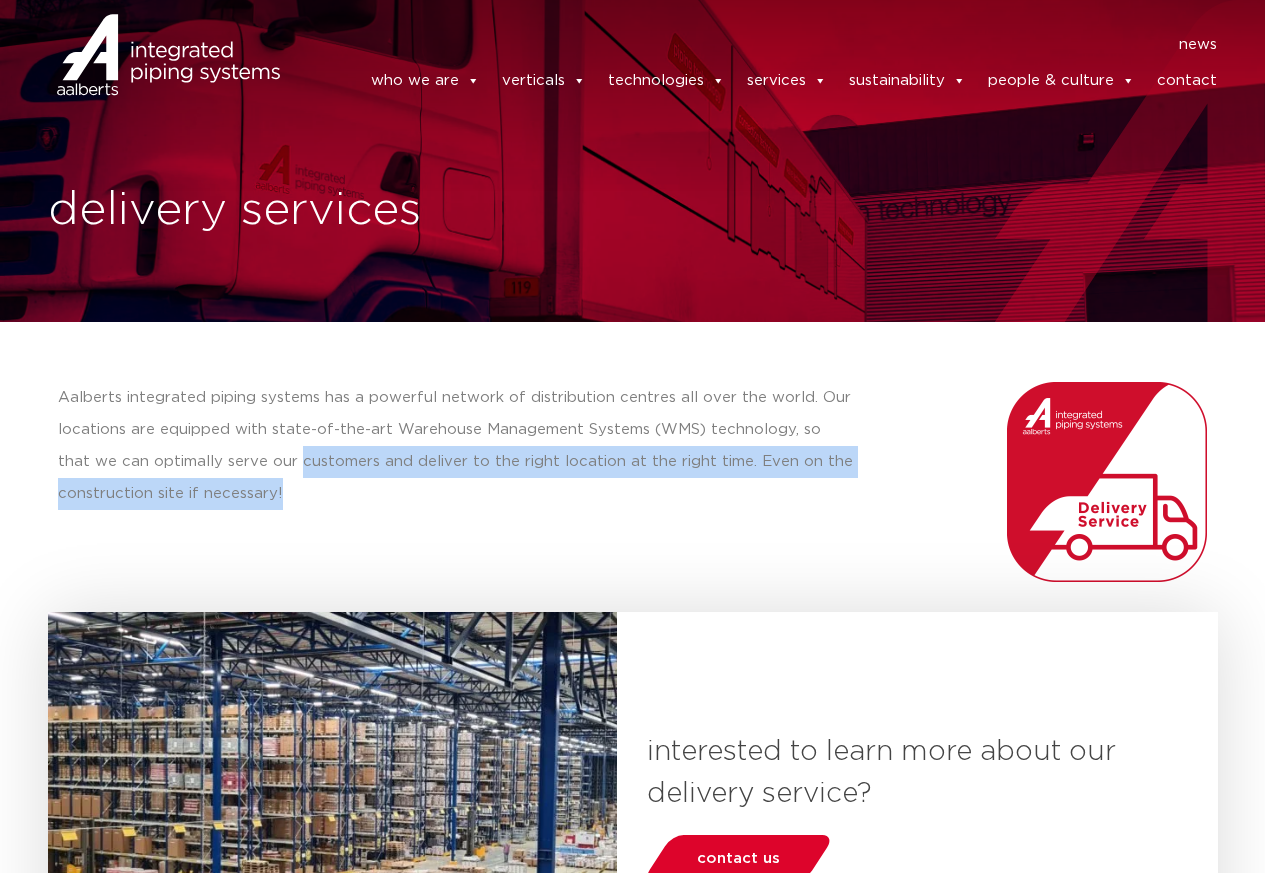 drag, startPoint x: 316, startPoint y: 461, endPoint x: 660, endPoint y: 514, distance: 348.0589 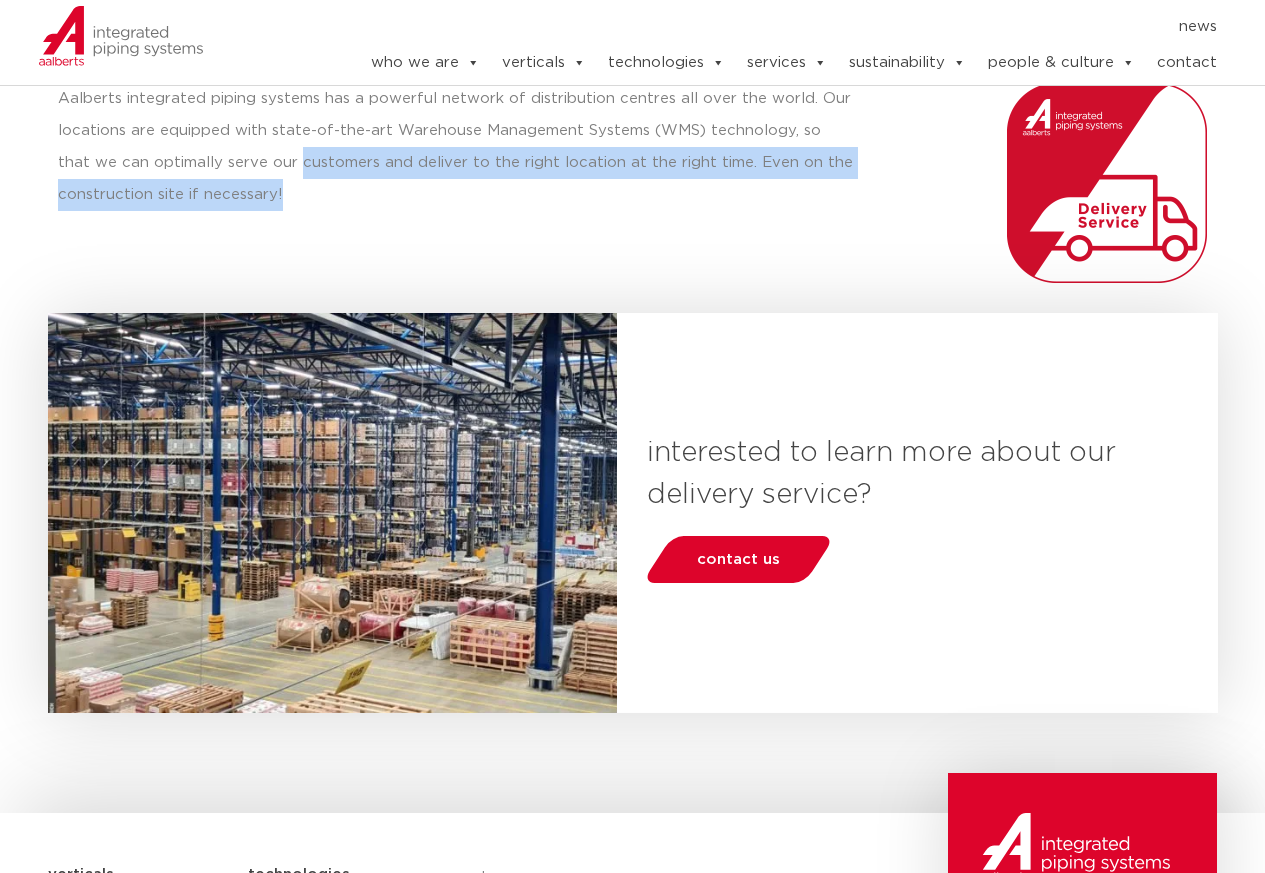 scroll, scrollTop: 600, scrollLeft: 0, axis: vertical 